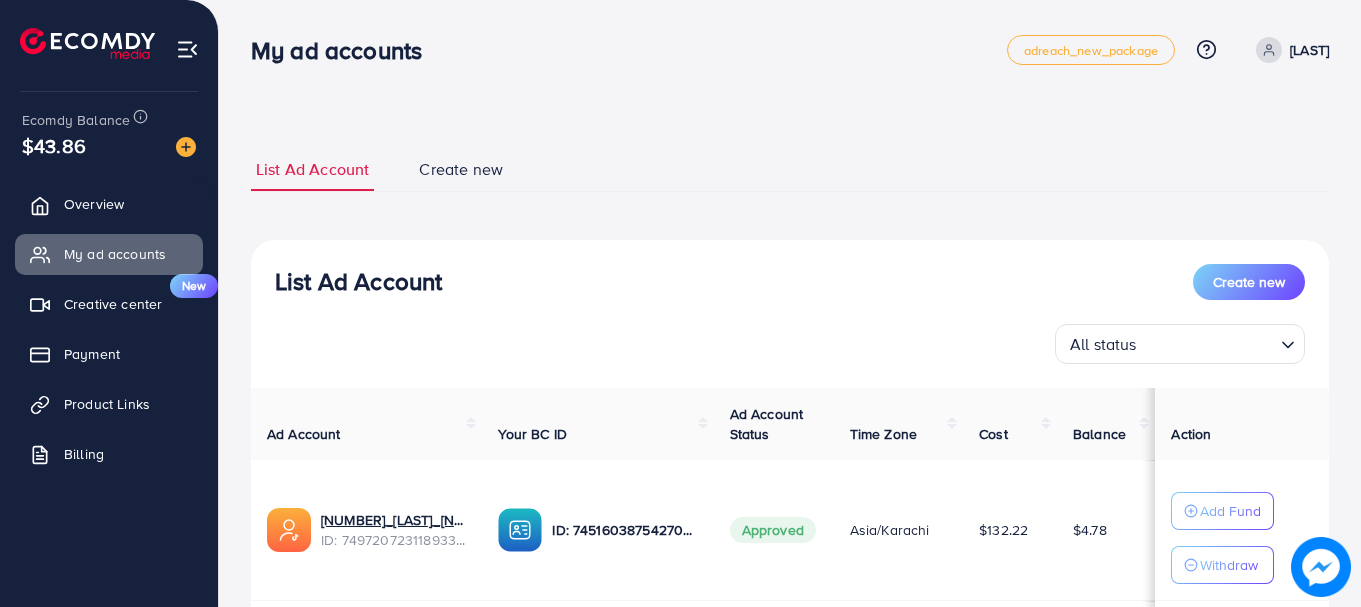 scroll, scrollTop: 148, scrollLeft: 0, axis: vertical 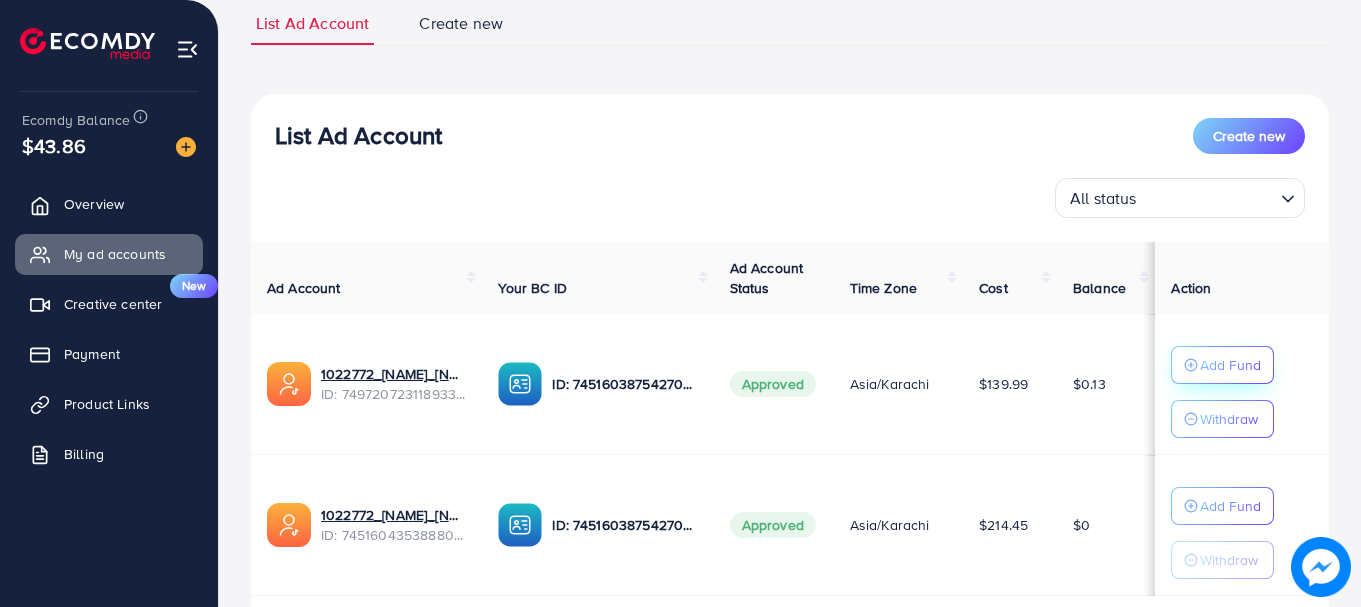 click on "Add Fund" at bounding box center [1222, 365] 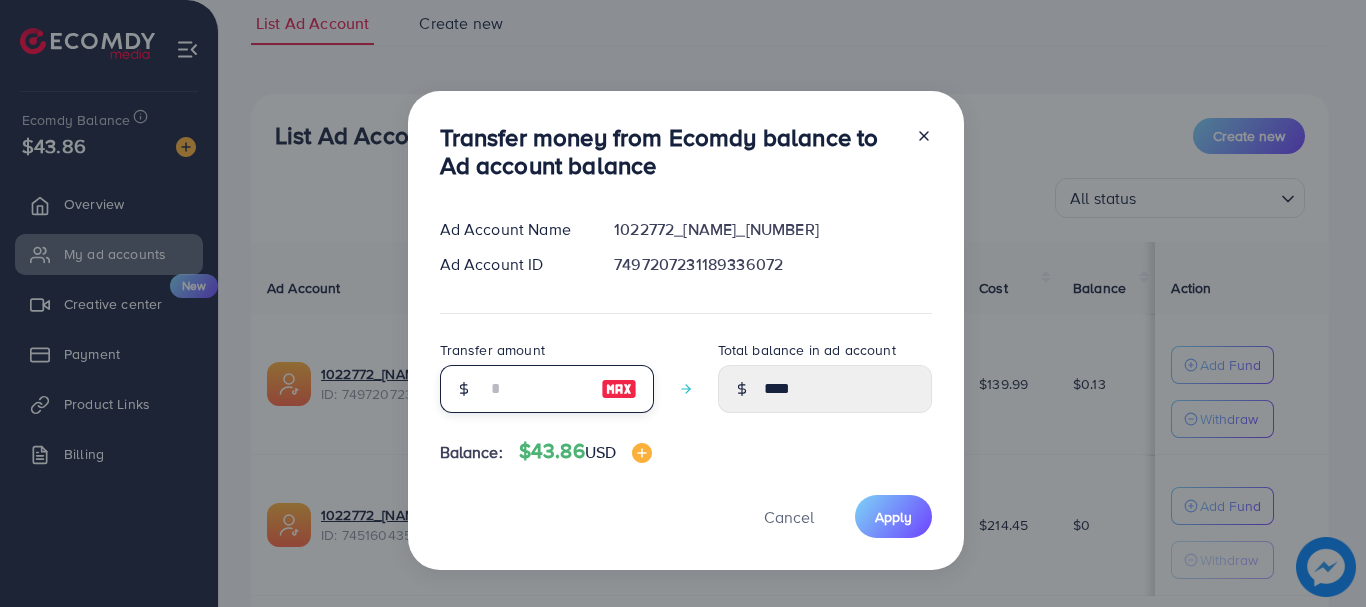 click at bounding box center [536, 389] 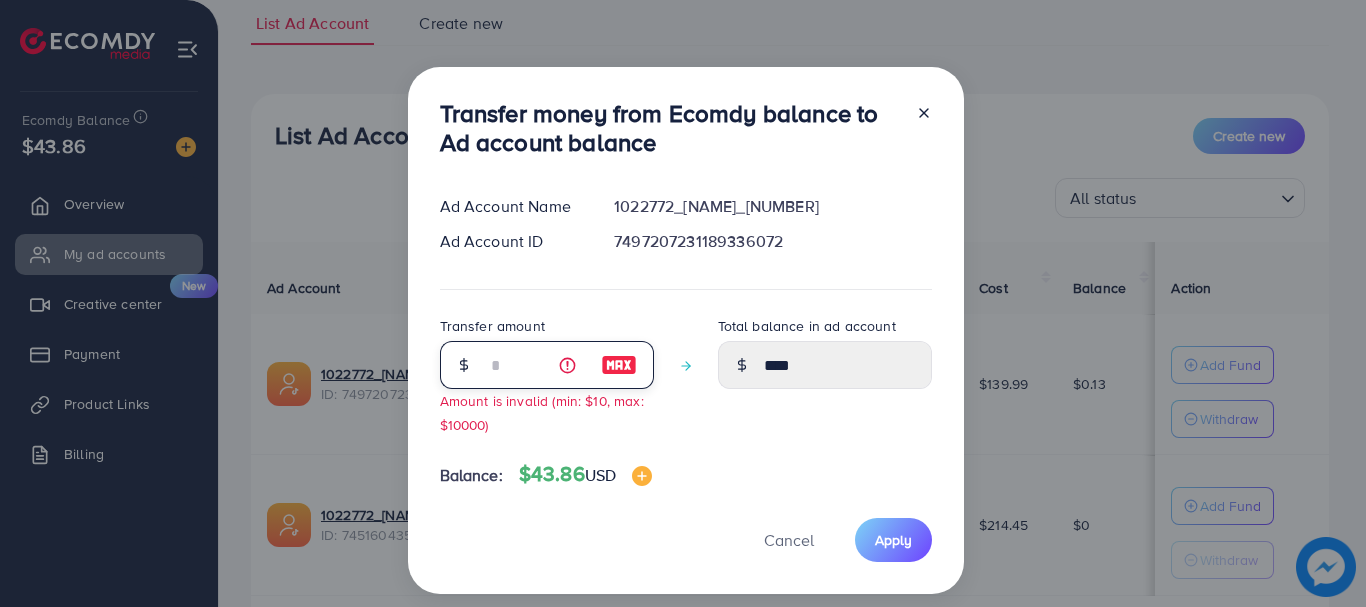 type on "**" 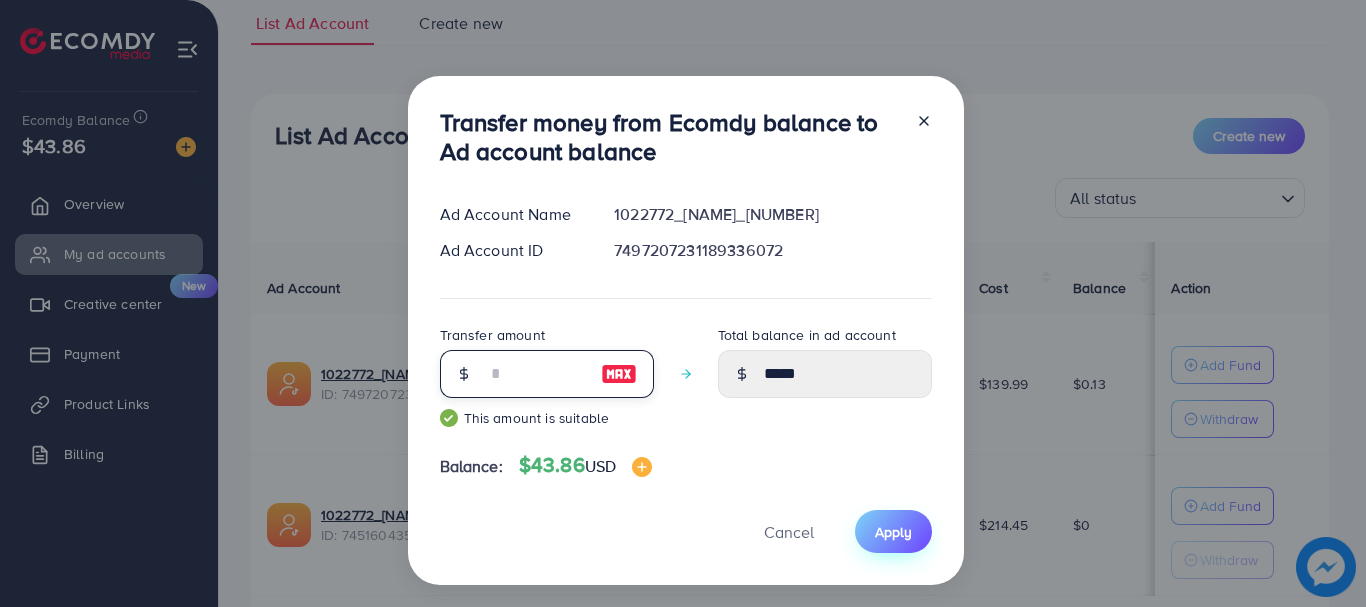 type on "**" 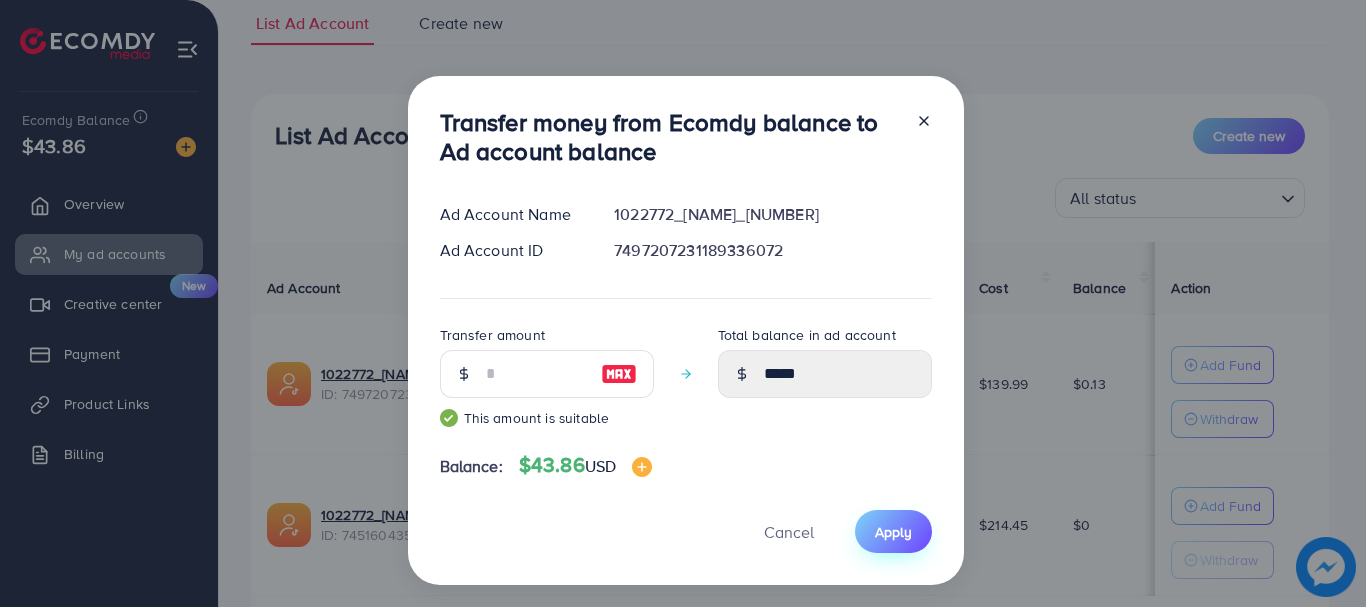 click on "Apply" at bounding box center (893, 532) 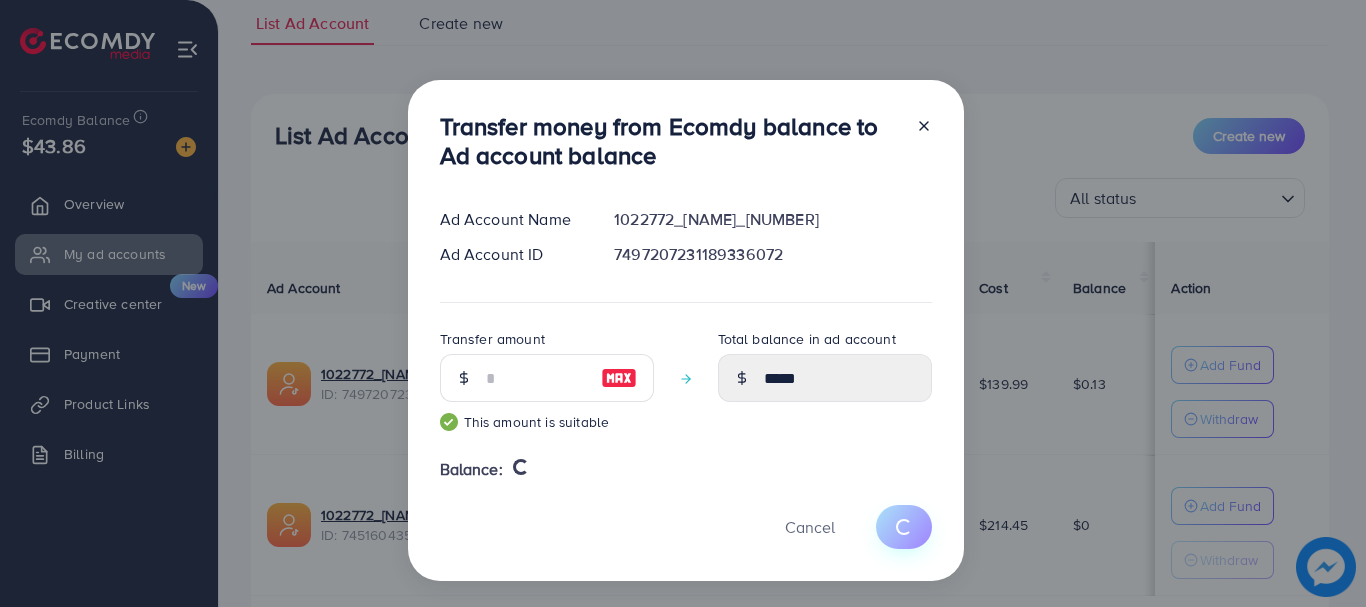 type 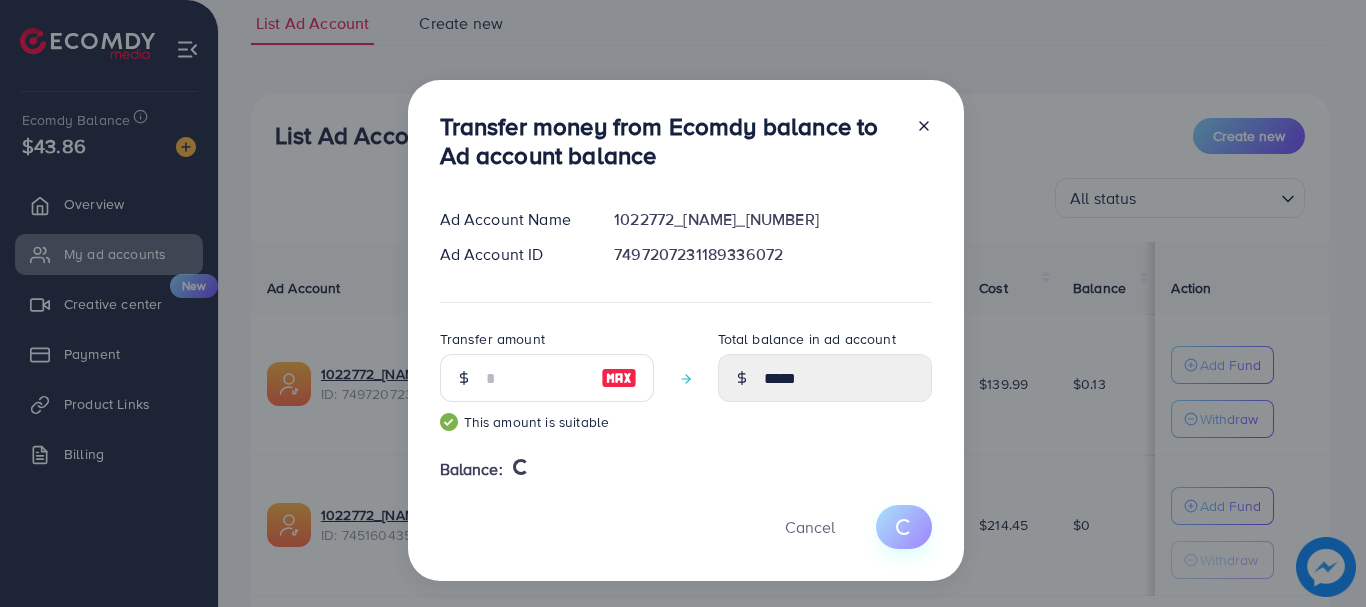 type on "****" 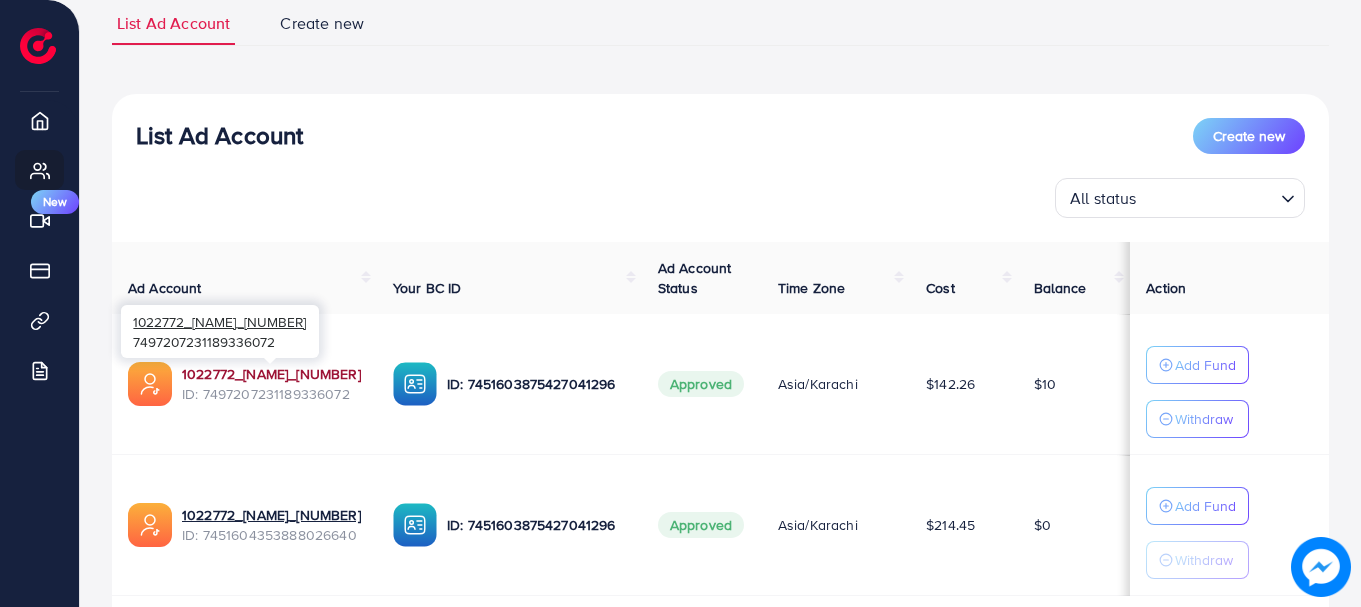 click on "1022772_AZDOS Collection_1745579844679" at bounding box center [271, 374] 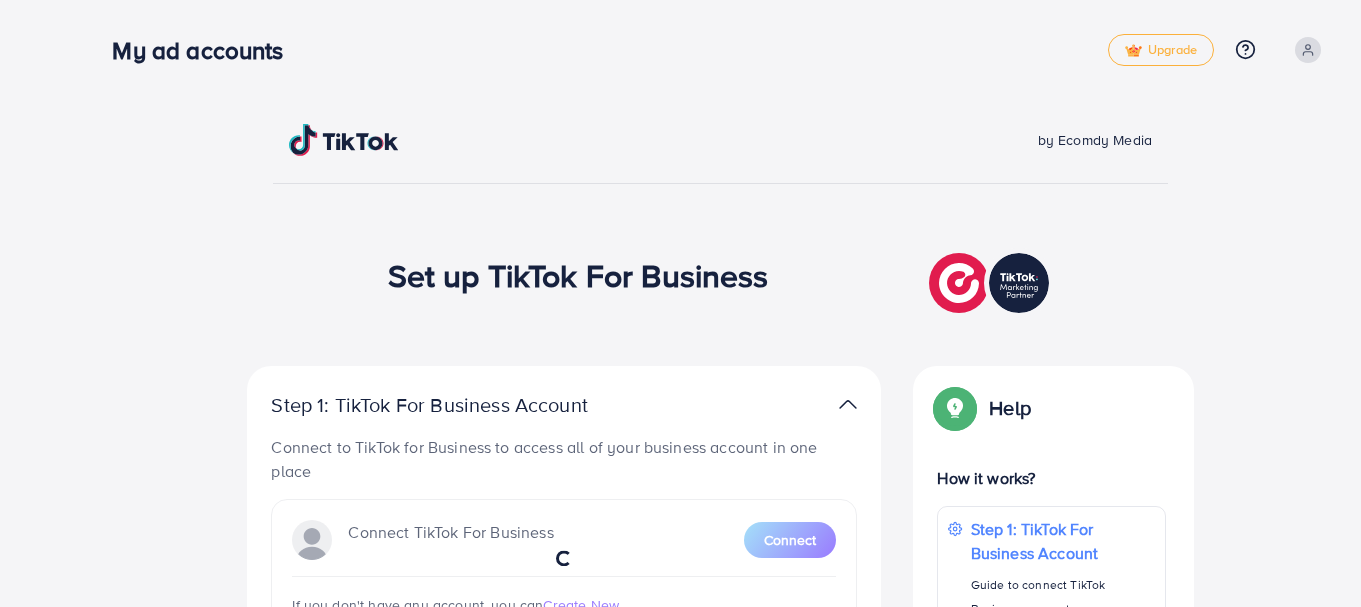 scroll, scrollTop: 0, scrollLeft: 0, axis: both 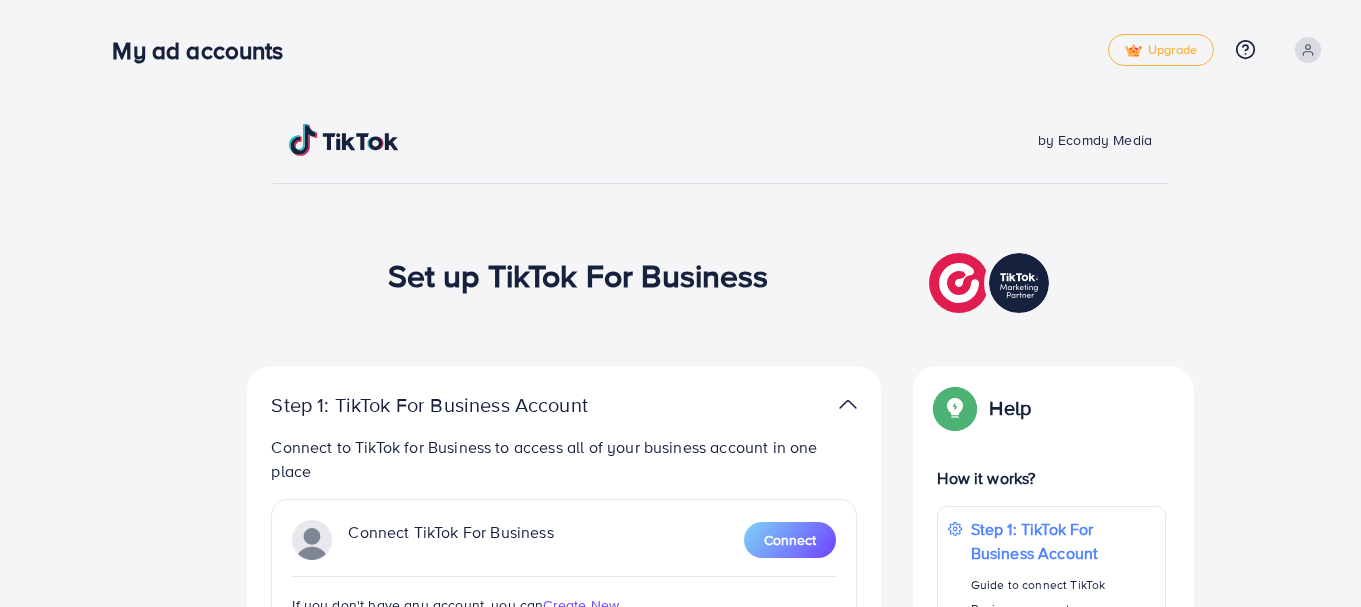 click on "My ad accounts   Upgrade  Help Center Contact Support Plans and Pricing Term and policy About Us    Profile Log out" at bounding box center [720, 50] 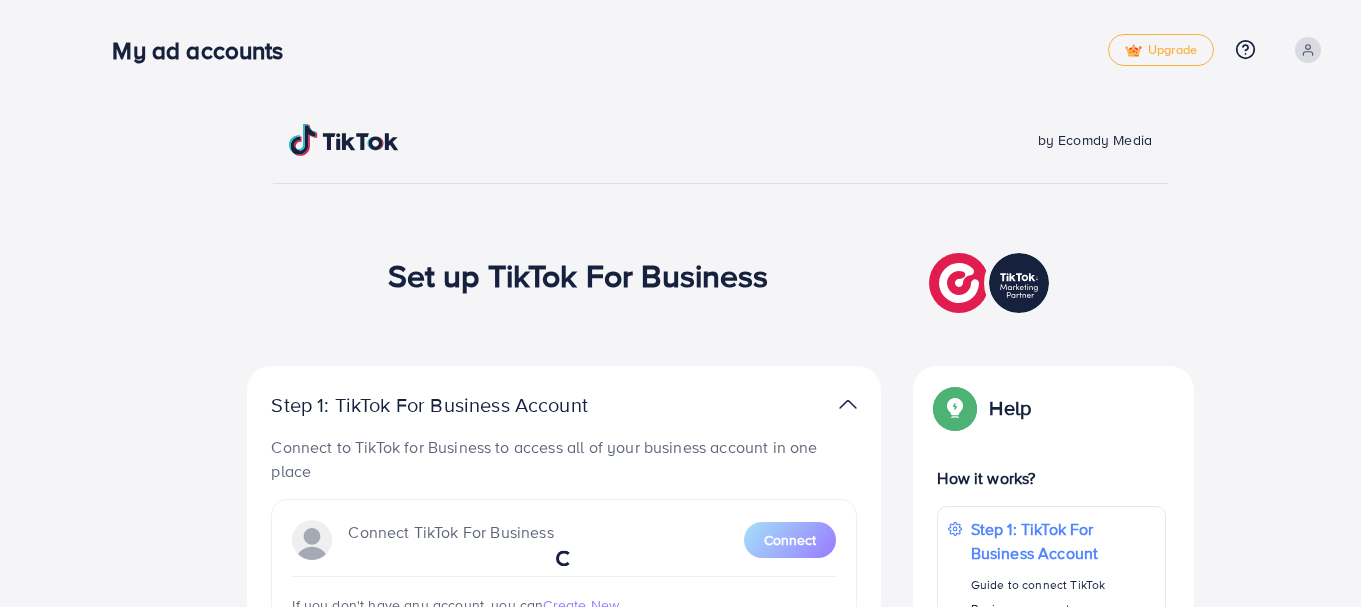 scroll, scrollTop: 0, scrollLeft: 0, axis: both 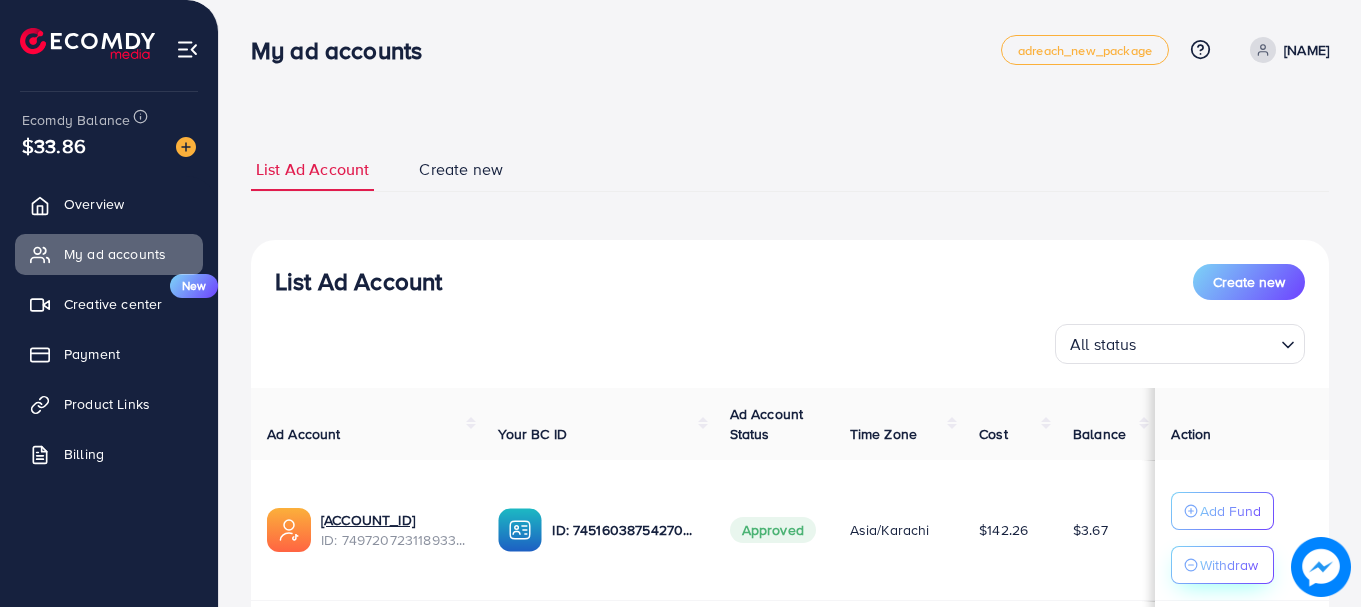 click on "Withdraw" at bounding box center [1229, 565] 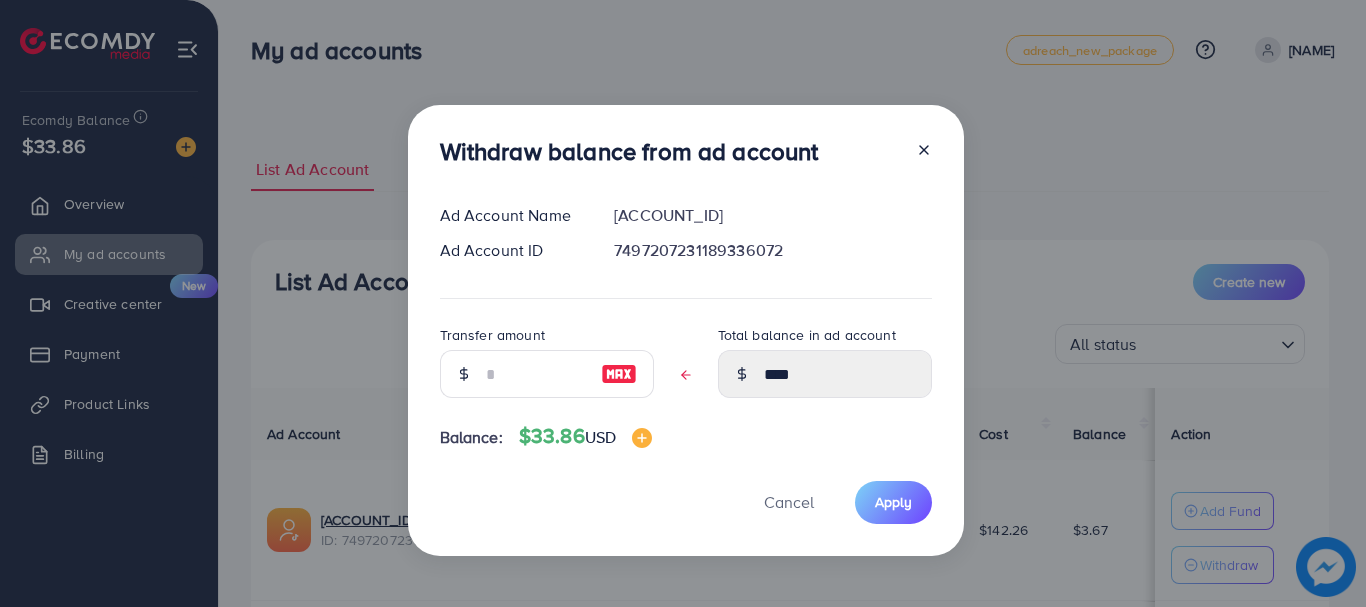 click at bounding box center (619, 374) 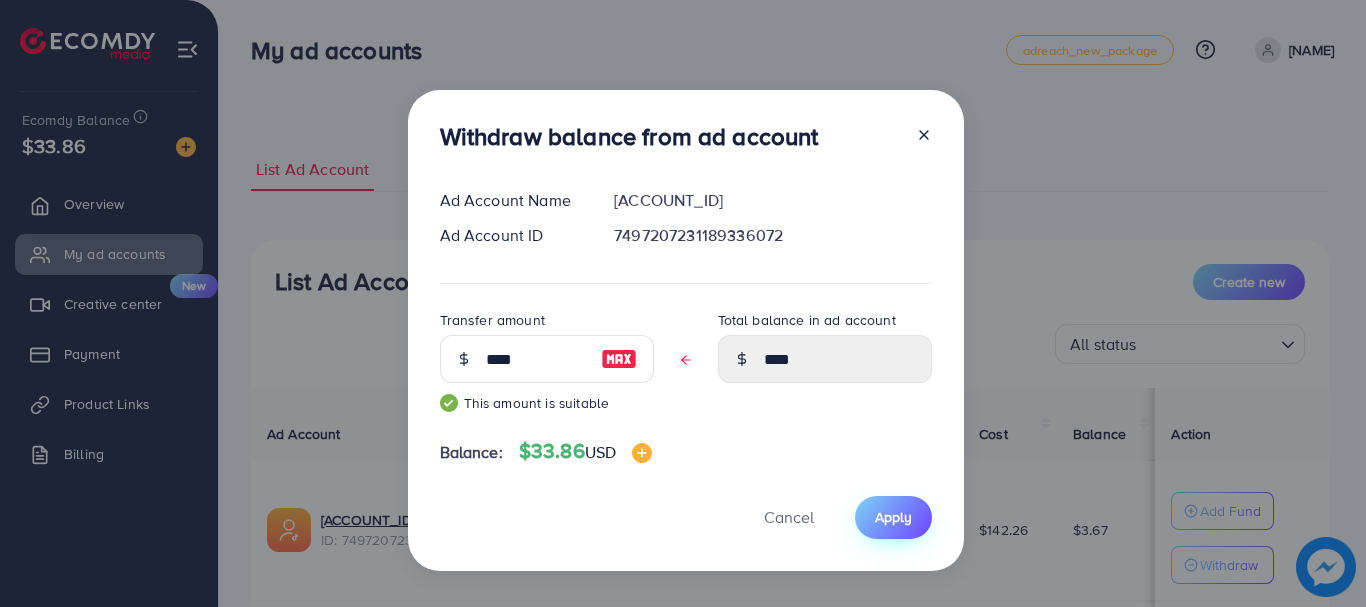 click on "Apply" at bounding box center (893, 517) 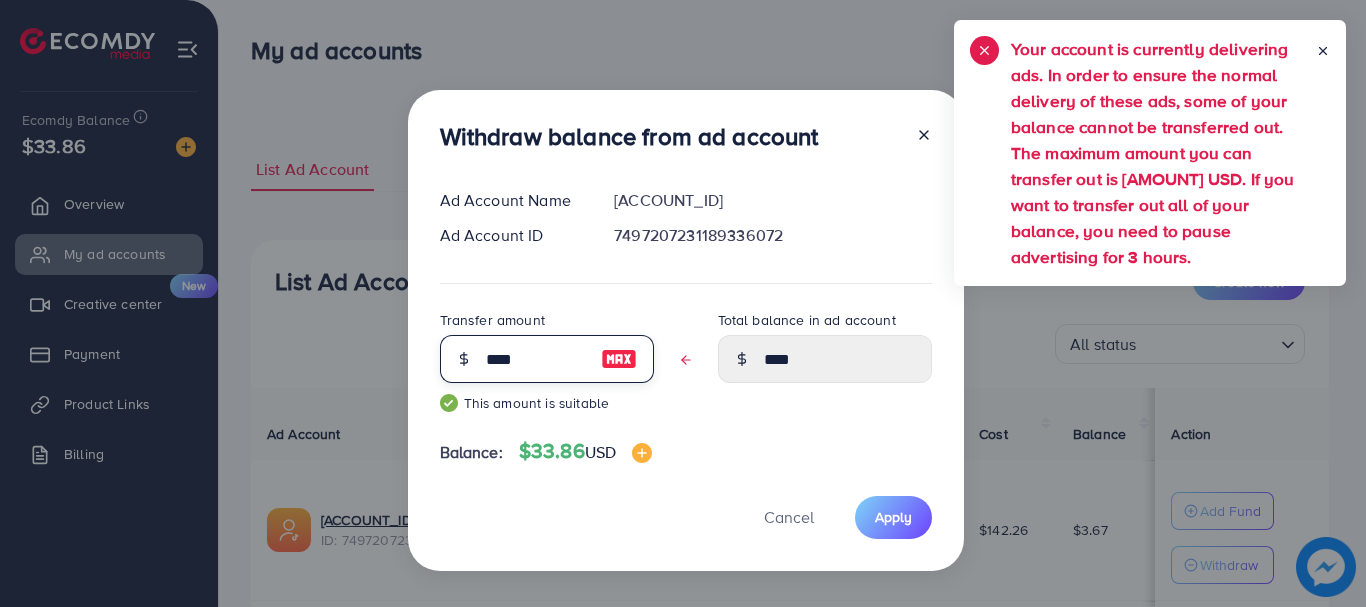 click on "****" at bounding box center [536, 359] 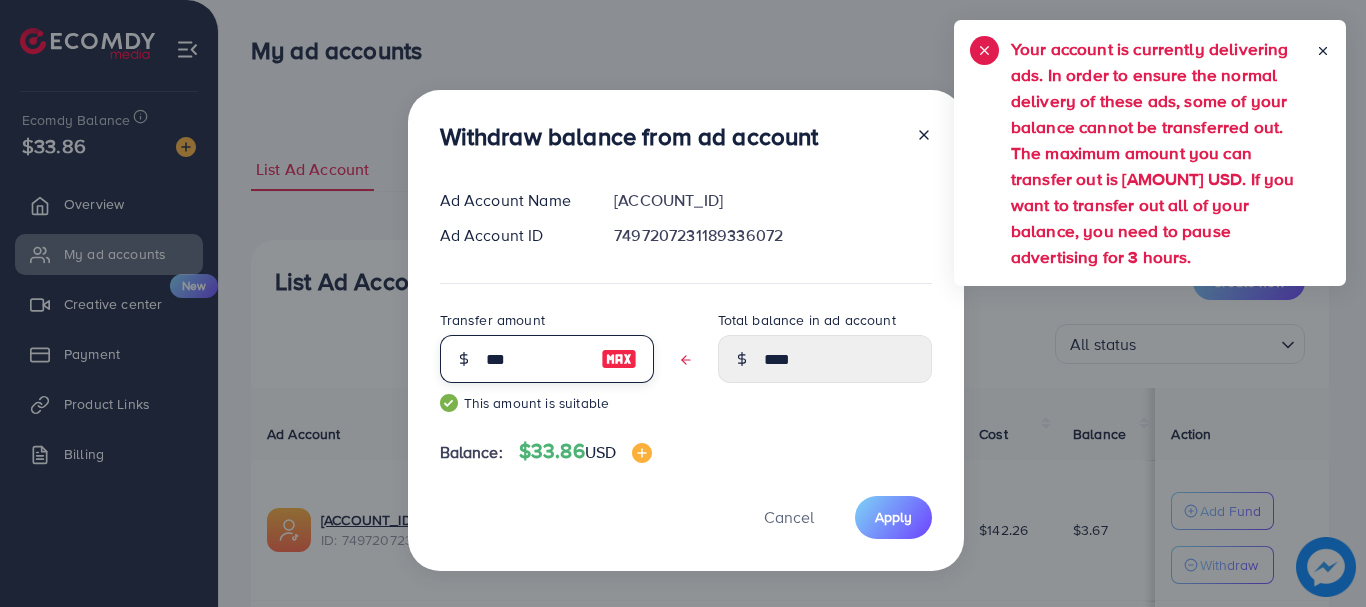 type on "****" 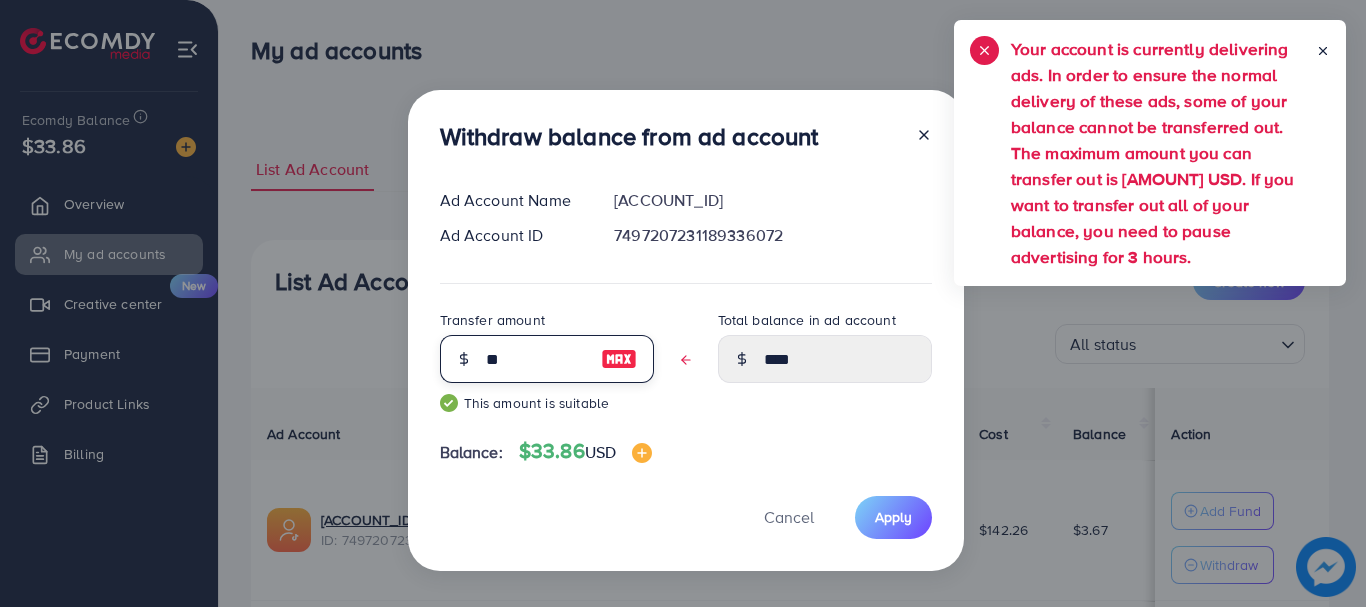 type on "****" 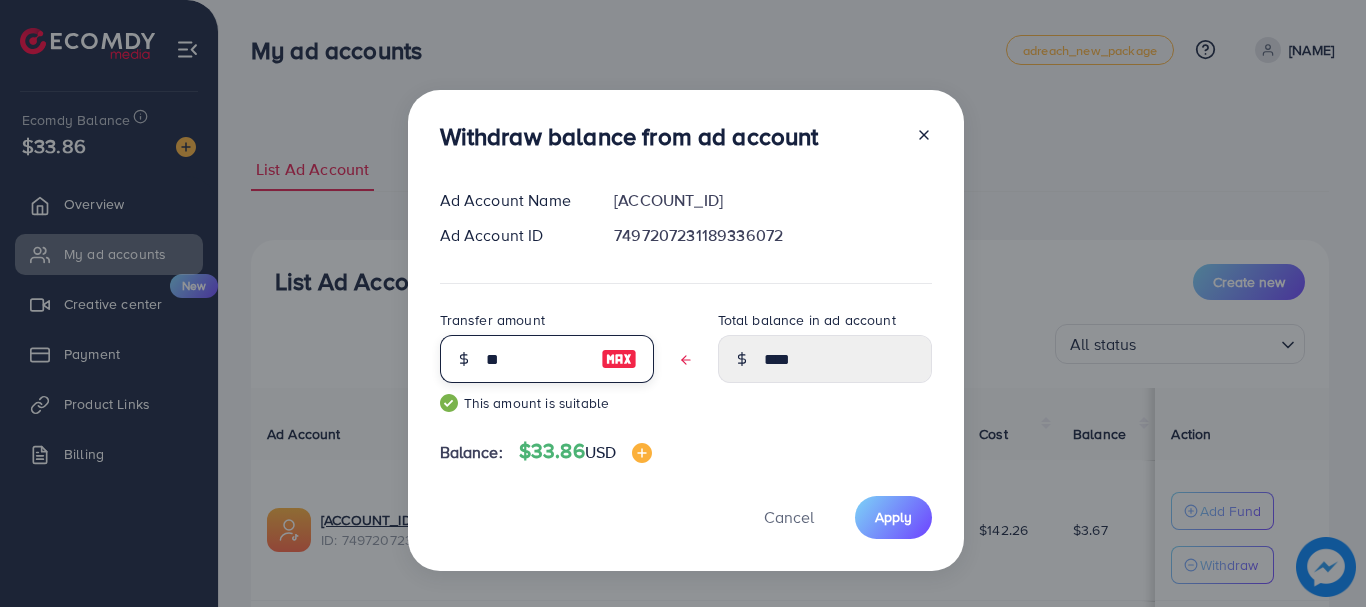 type on "***" 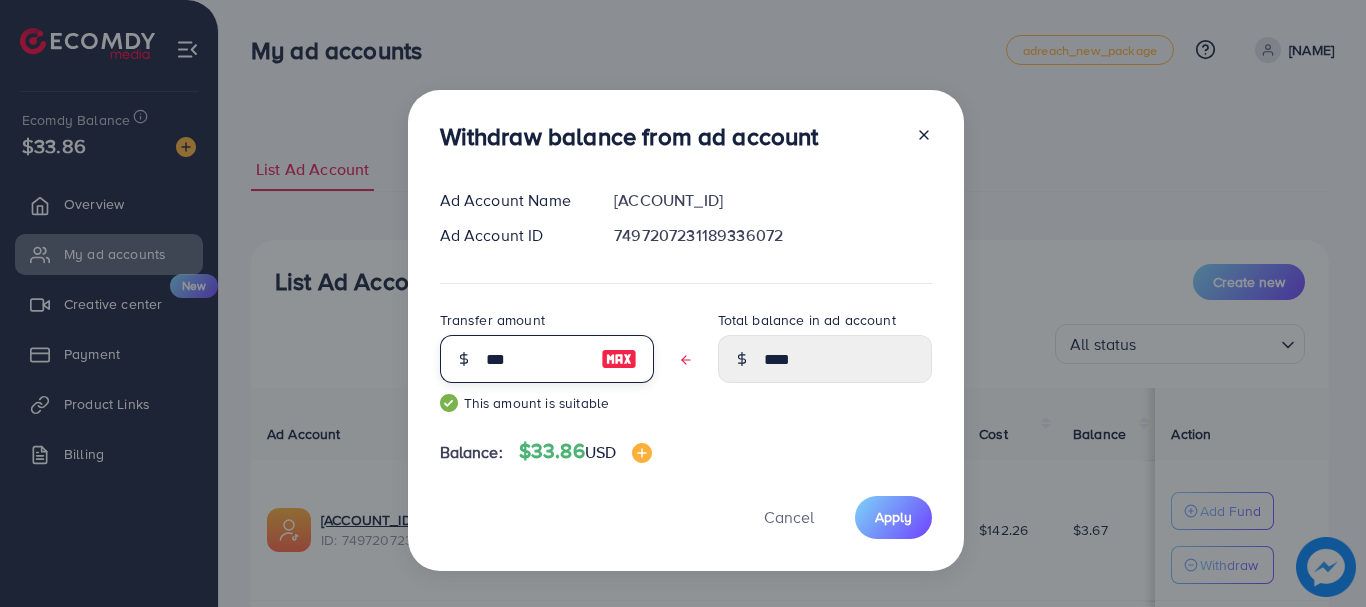 type on "****" 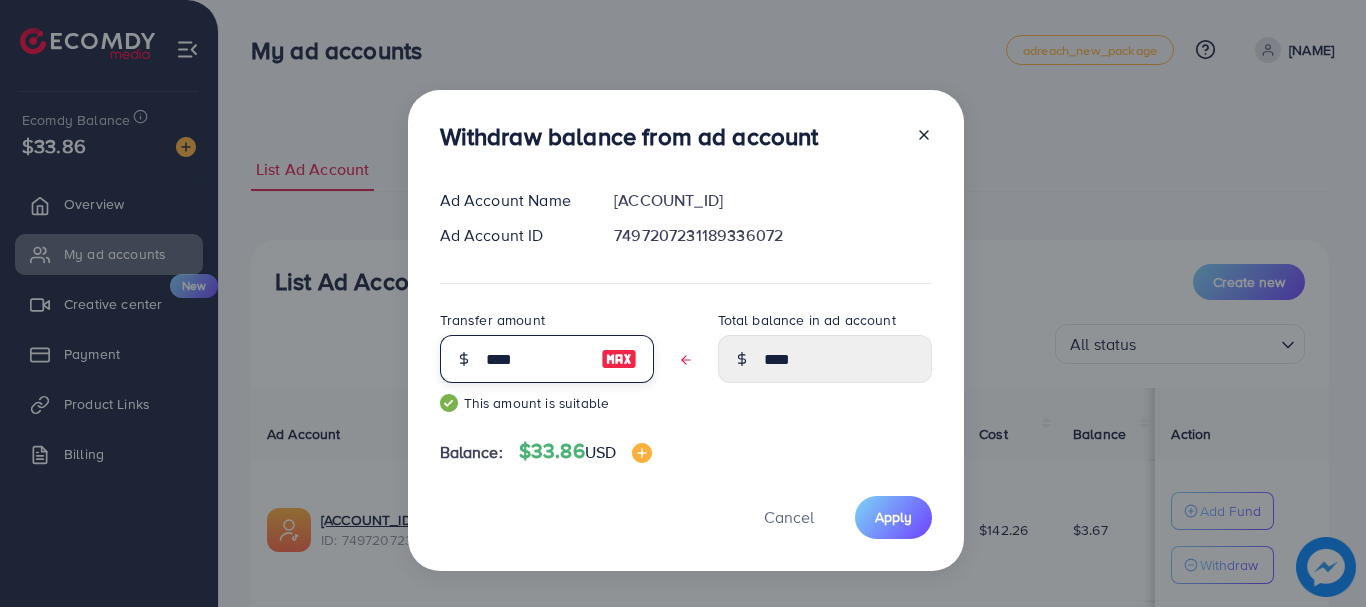 type on "****" 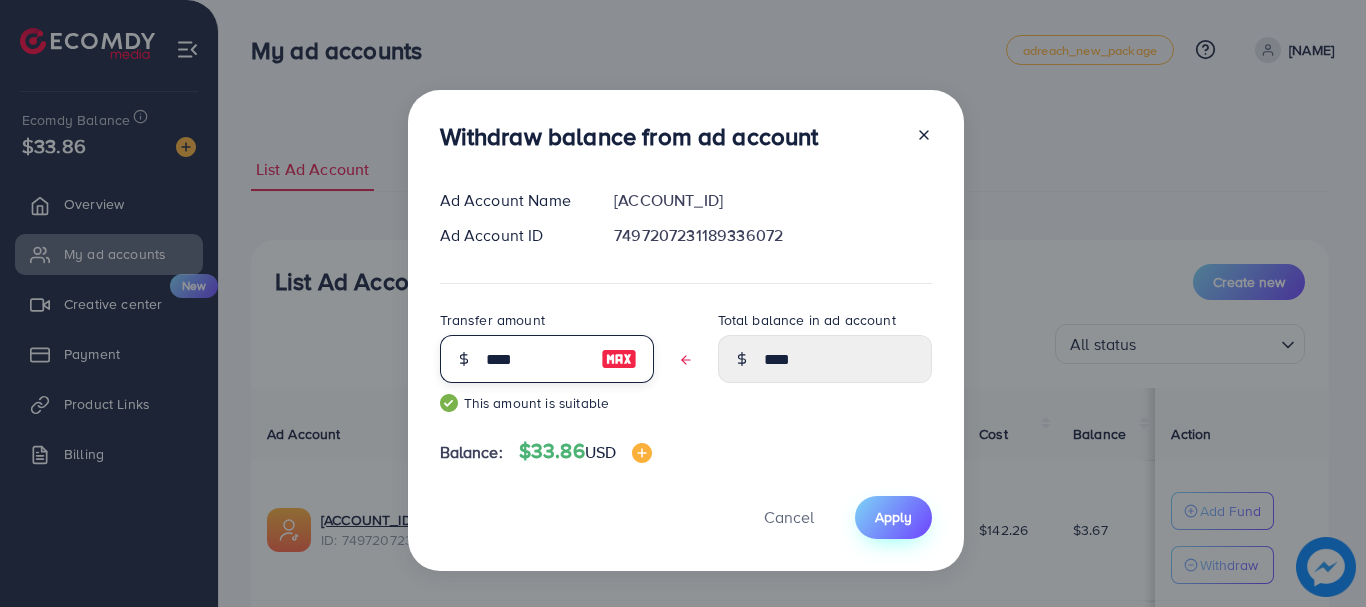 type on "****" 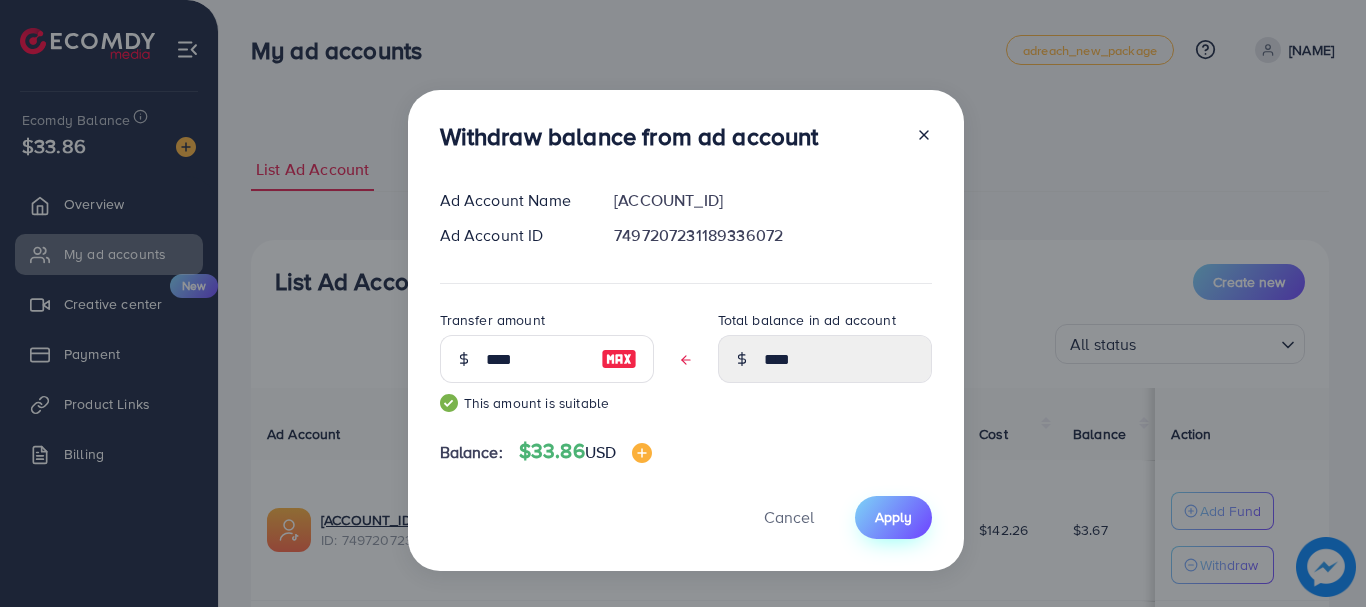 click on "Apply" at bounding box center (893, 517) 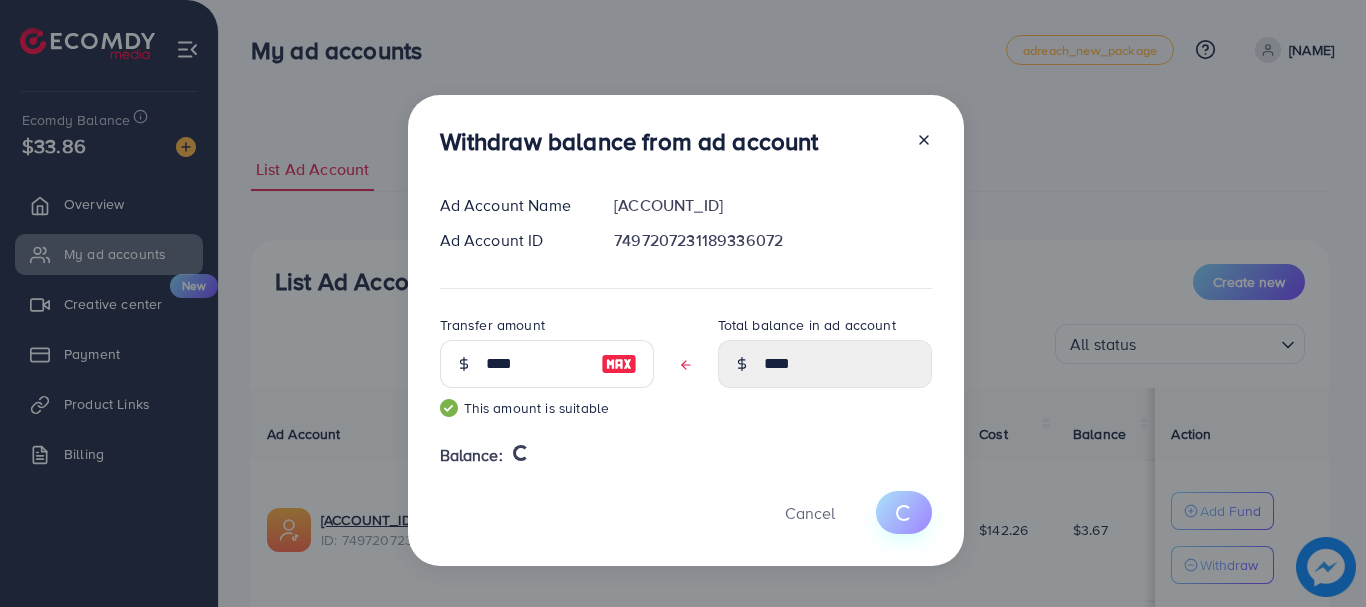 type 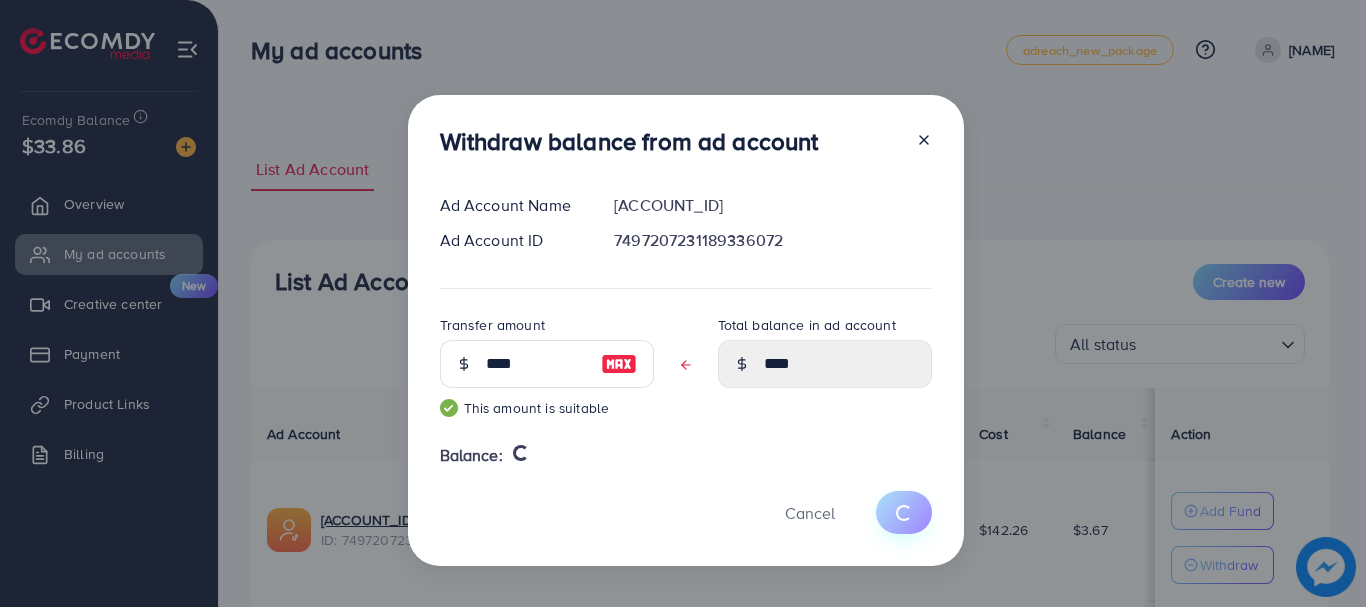 type on "****" 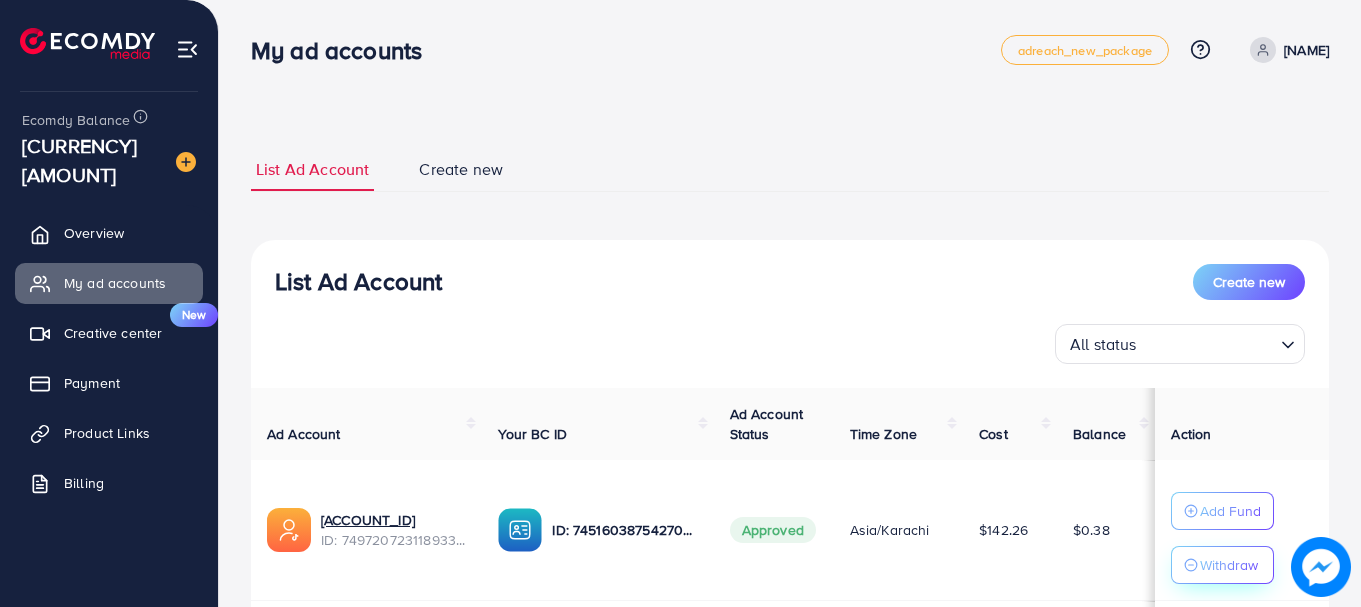 click on "Withdraw" at bounding box center [1229, 565] 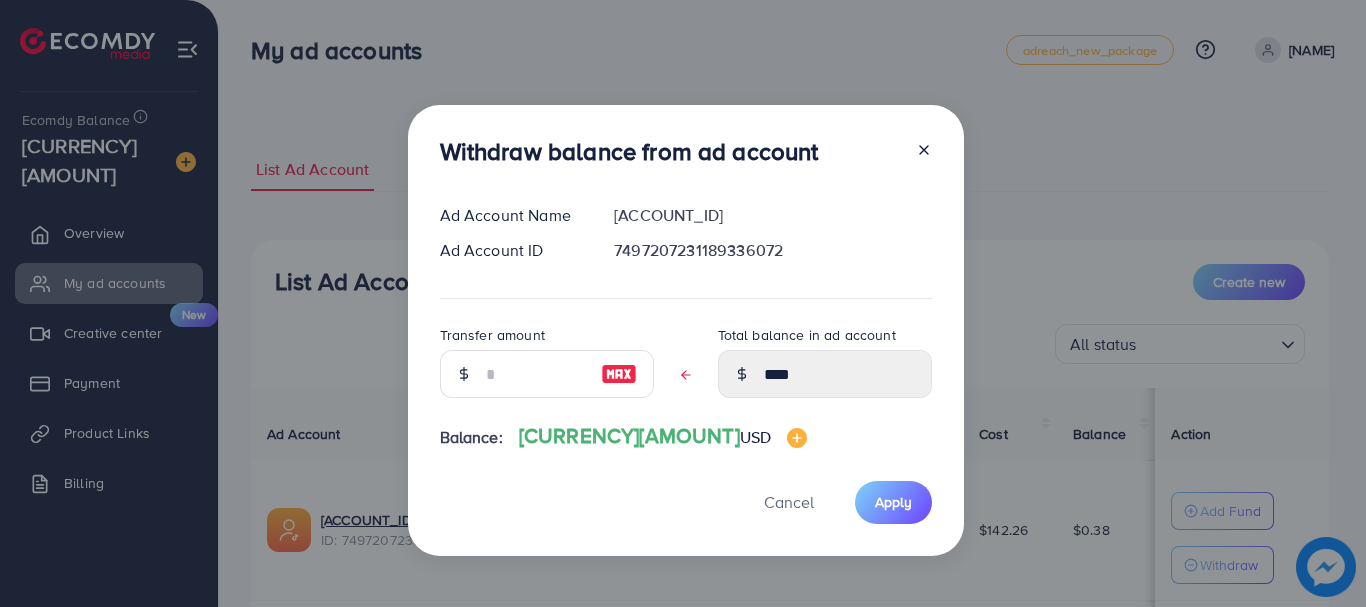 click on "Withdraw balance from ad account   Ad Account Name   [ACCOUNT_NAME]   Ad Account ID   [ACCOUNT_ID]   Transfer amount   Total balance in ad account  **** Balance:  [CURRENCY][AMOUNT]  USD   Cancel   Apply" at bounding box center (683, 303) 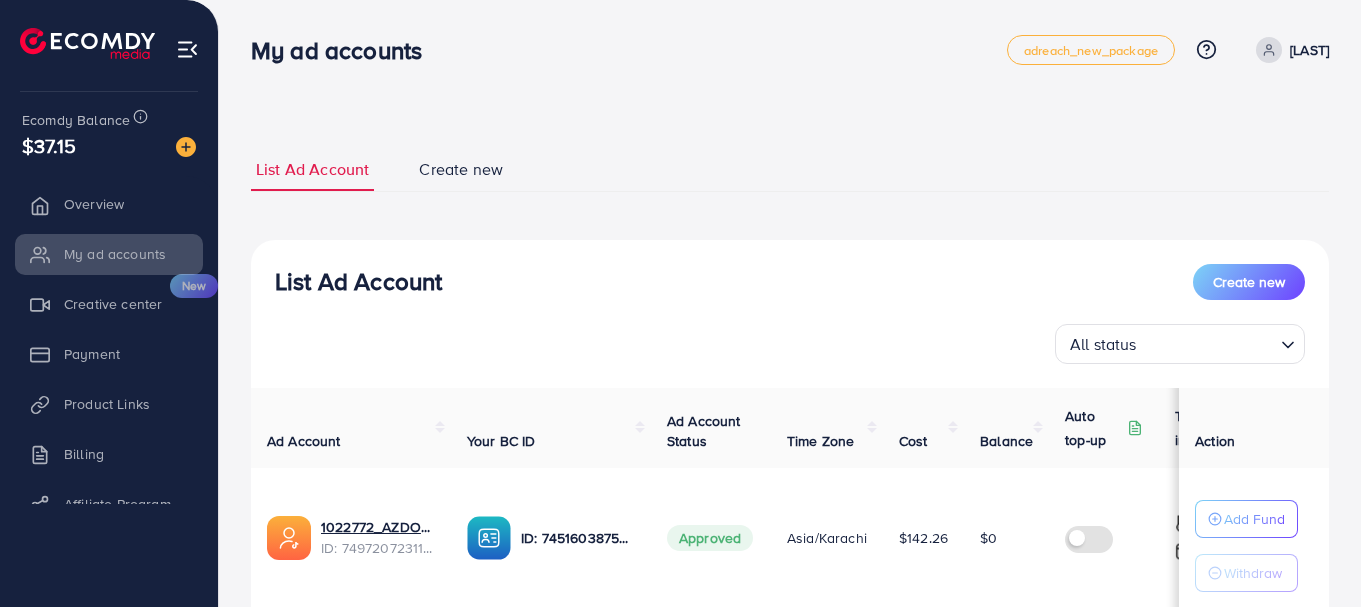 scroll, scrollTop: 0, scrollLeft: 0, axis: both 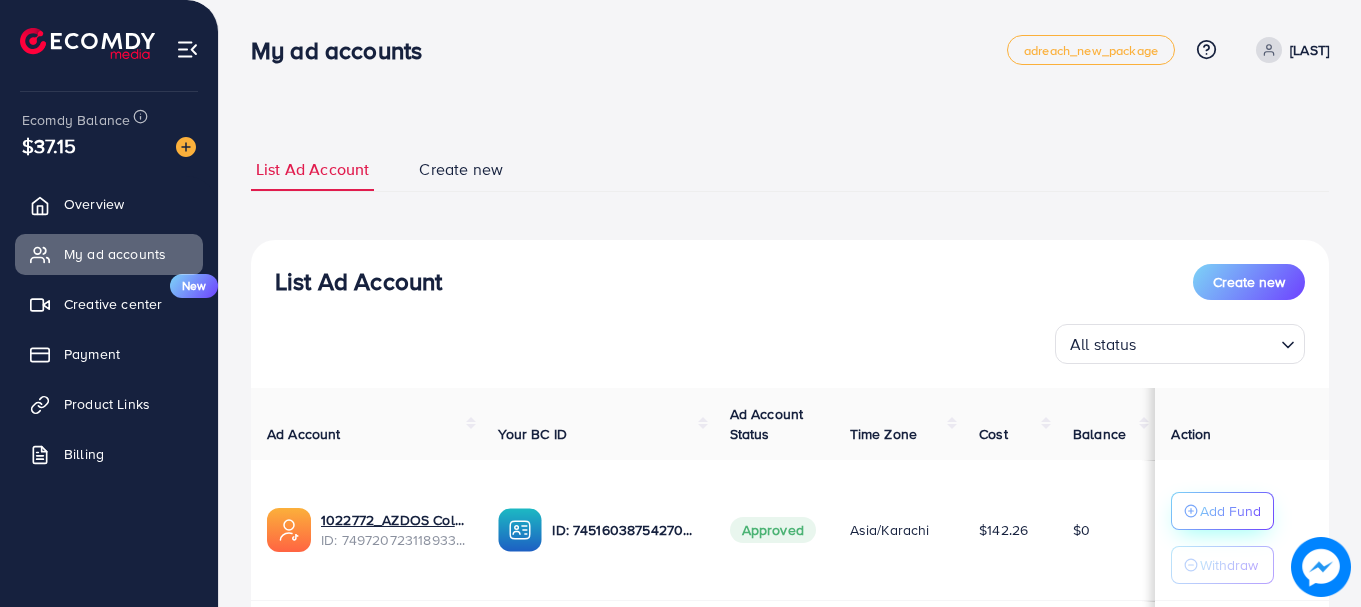 click on "Add Fund" at bounding box center (1230, 511) 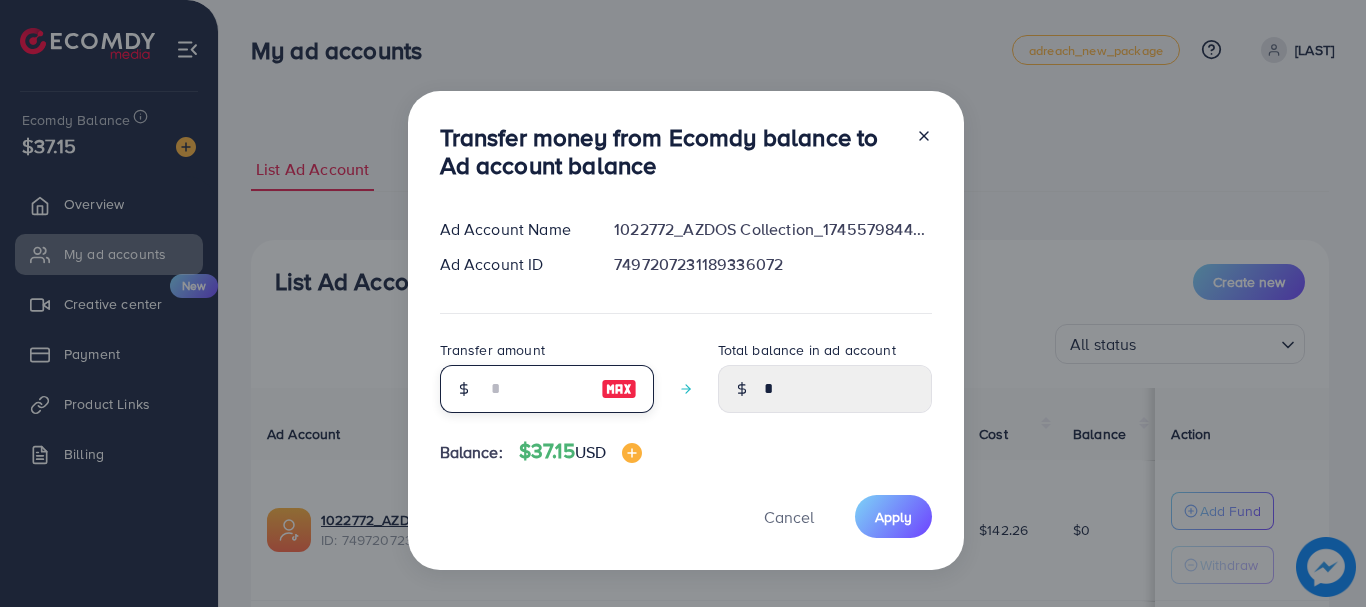 click at bounding box center [536, 389] 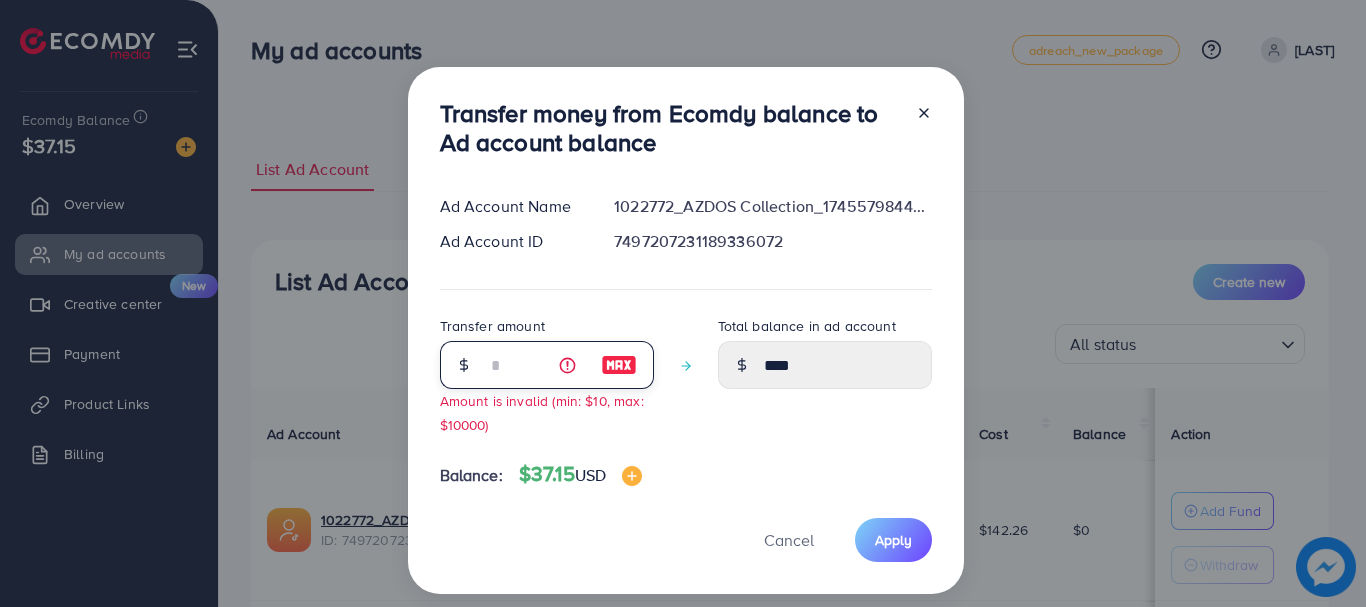 type 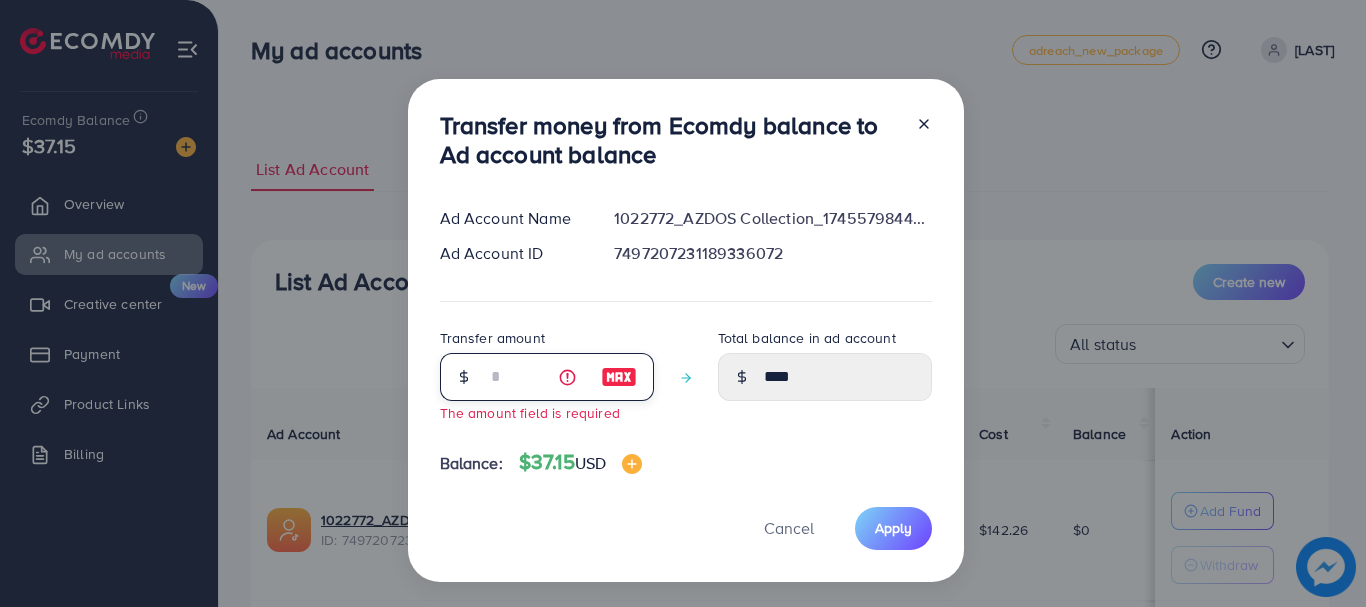 type on "*" 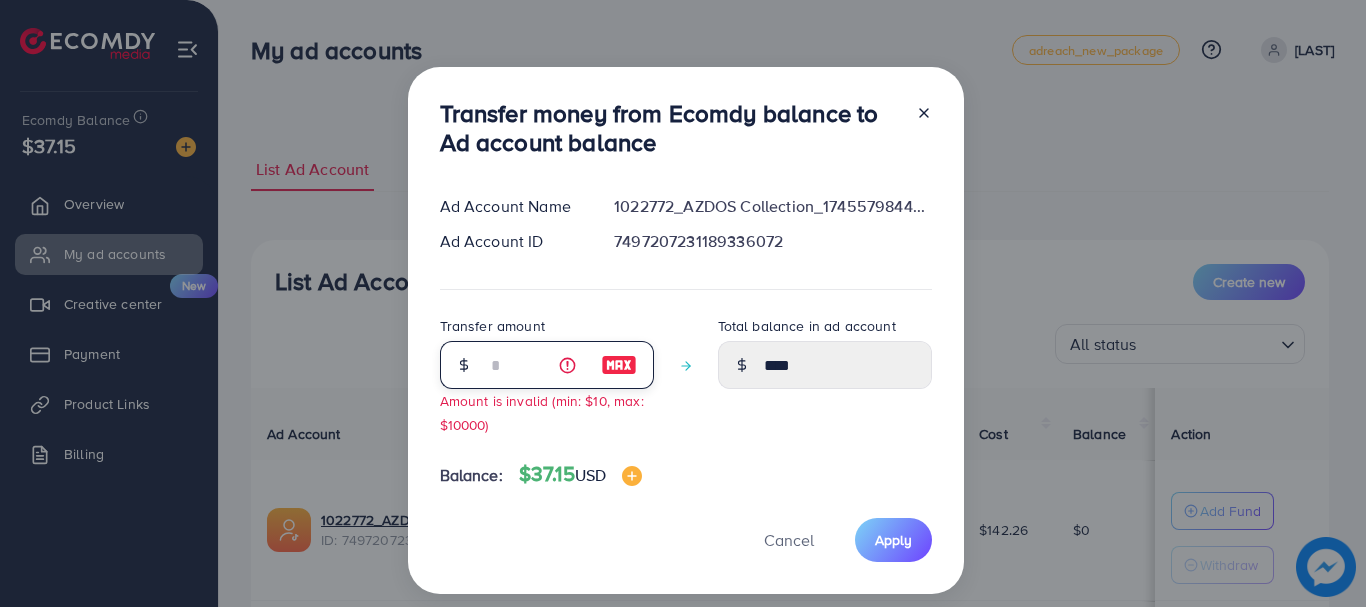type on "****" 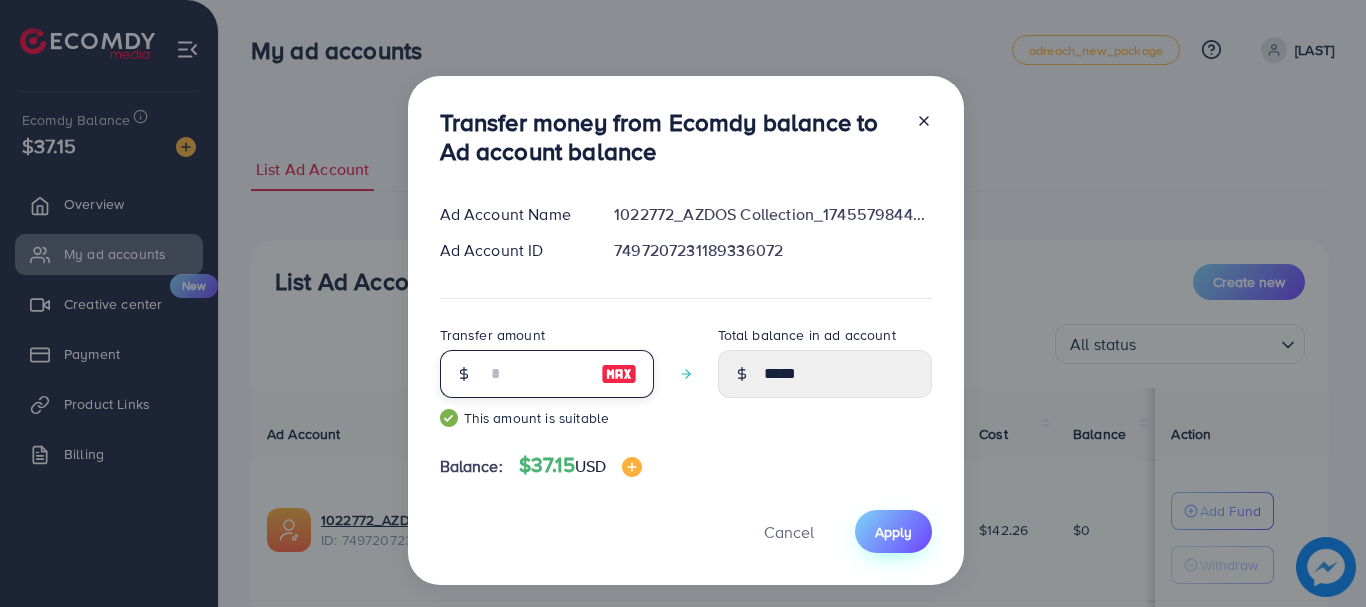 type on "*" 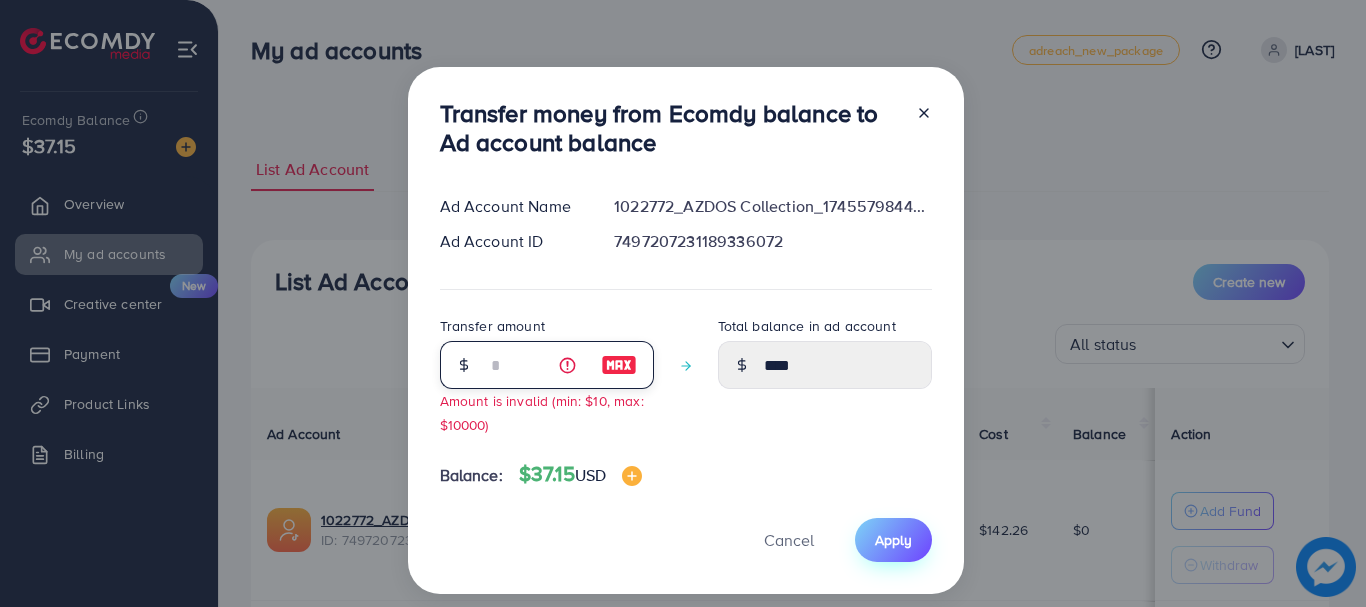 type 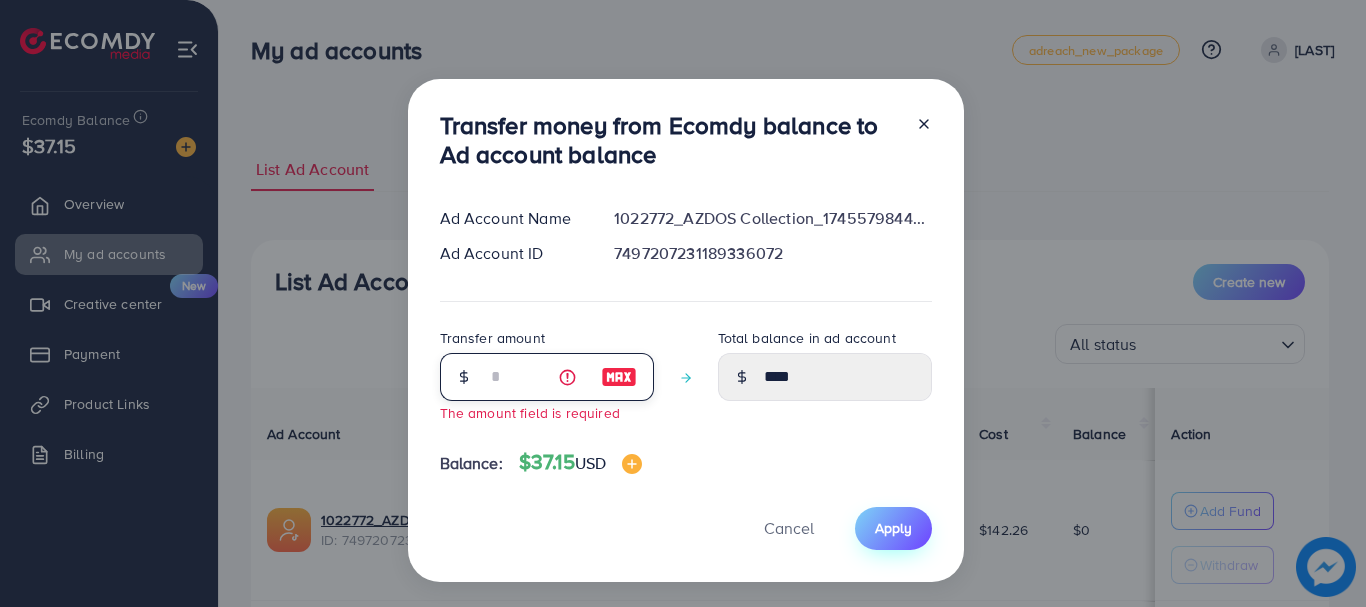 type on "*" 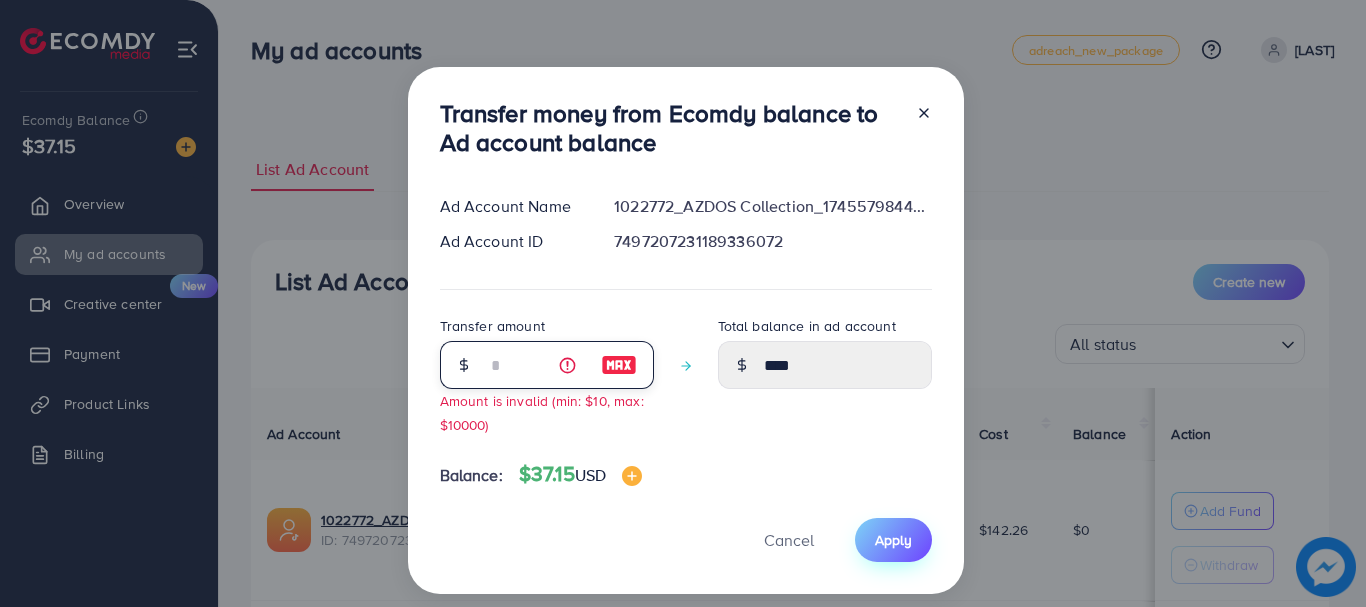 type on "*" 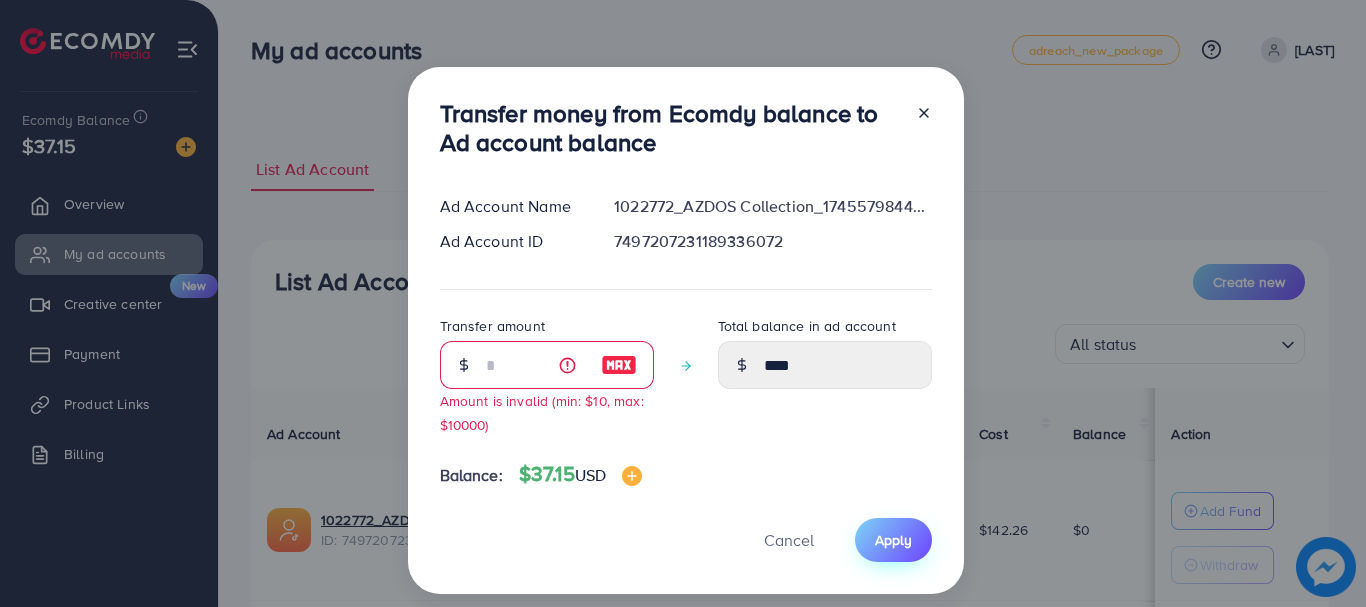 click on "Apply" at bounding box center (893, 540) 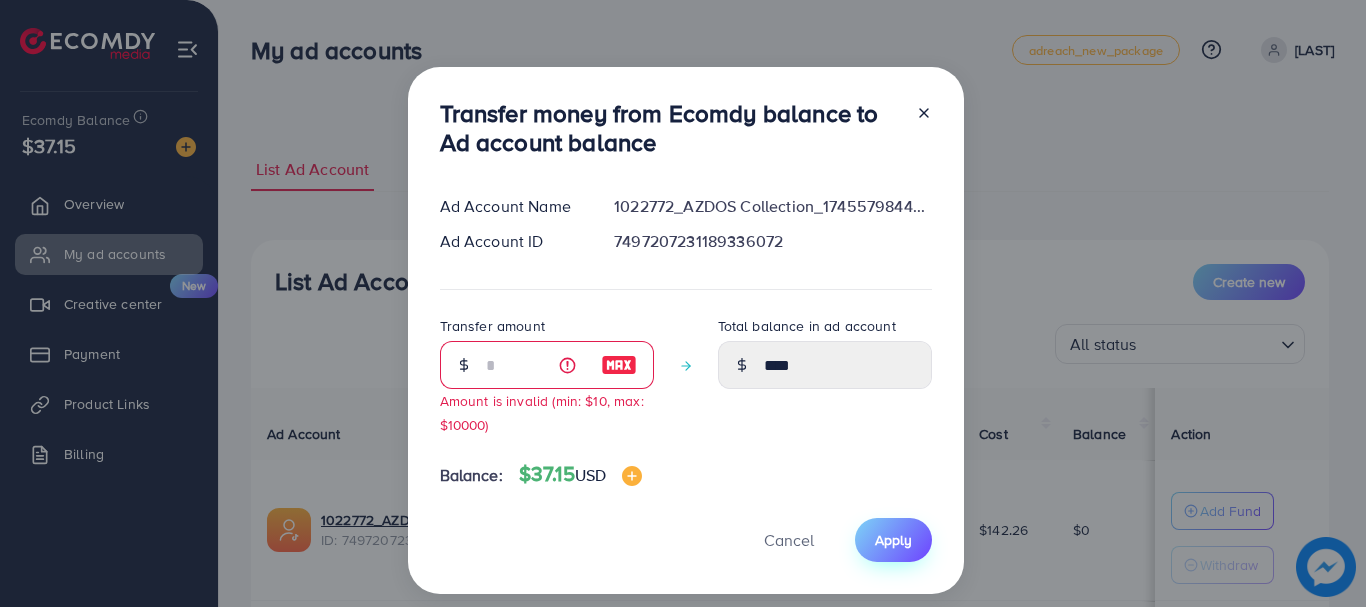 click on "Apply" at bounding box center [893, 540] 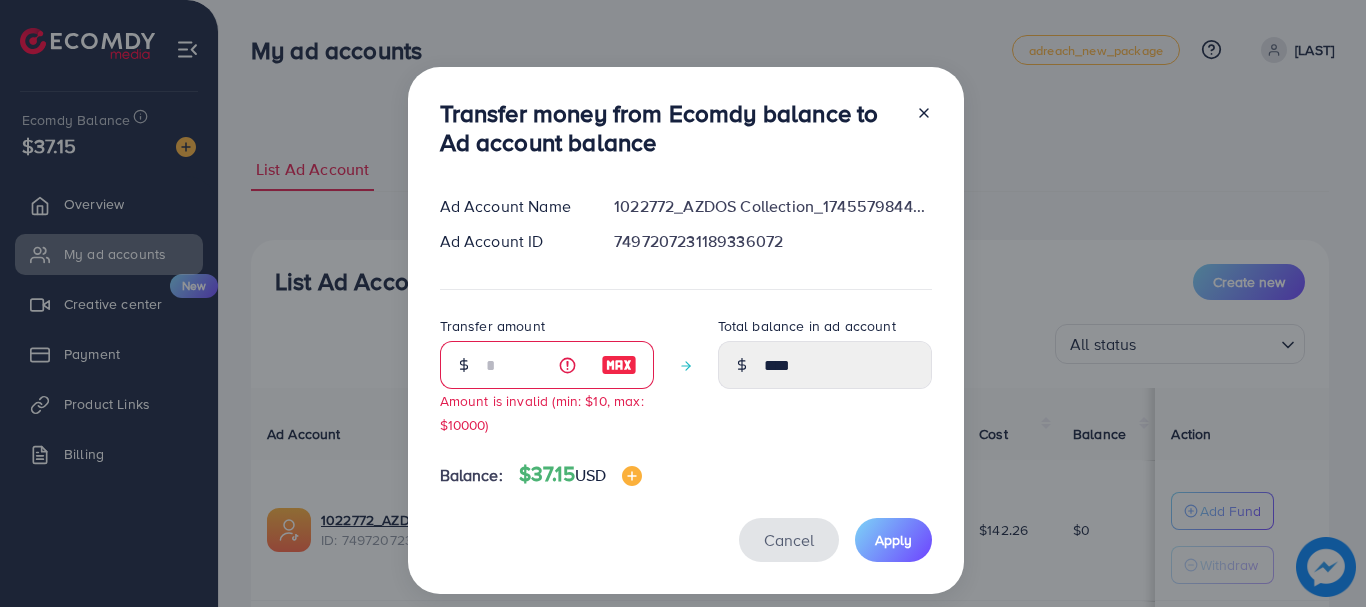 click on "Cancel" at bounding box center [789, 539] 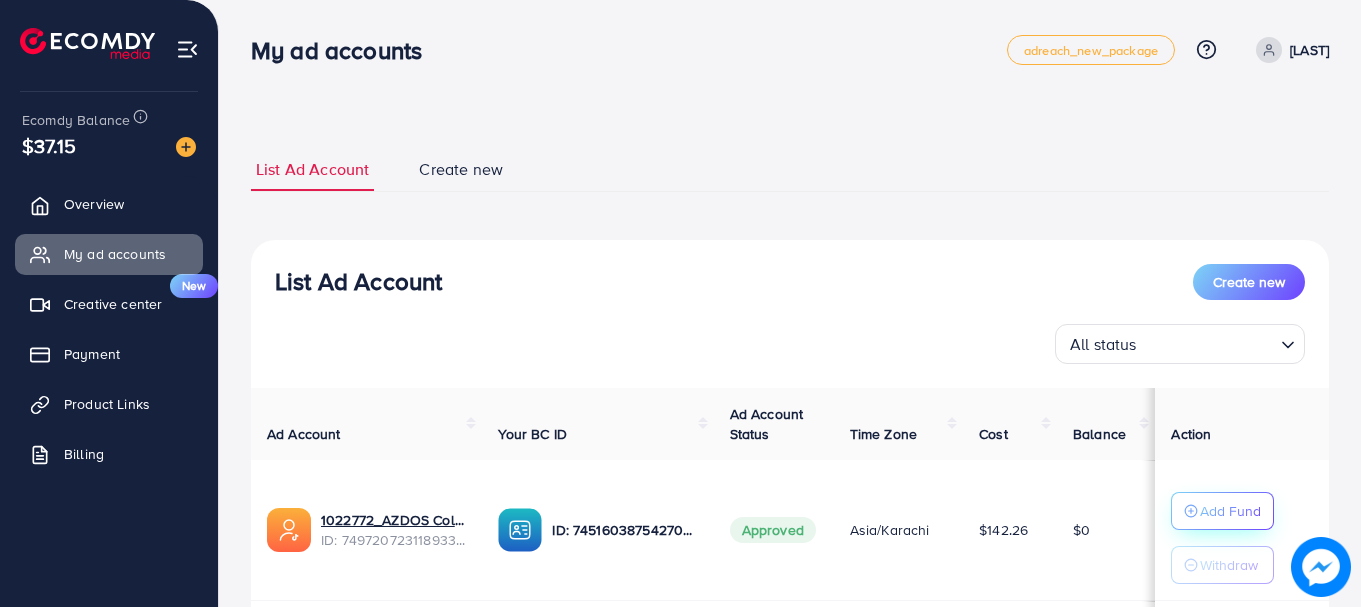 click on "Add Fund" at bounding box center (1222, 511) 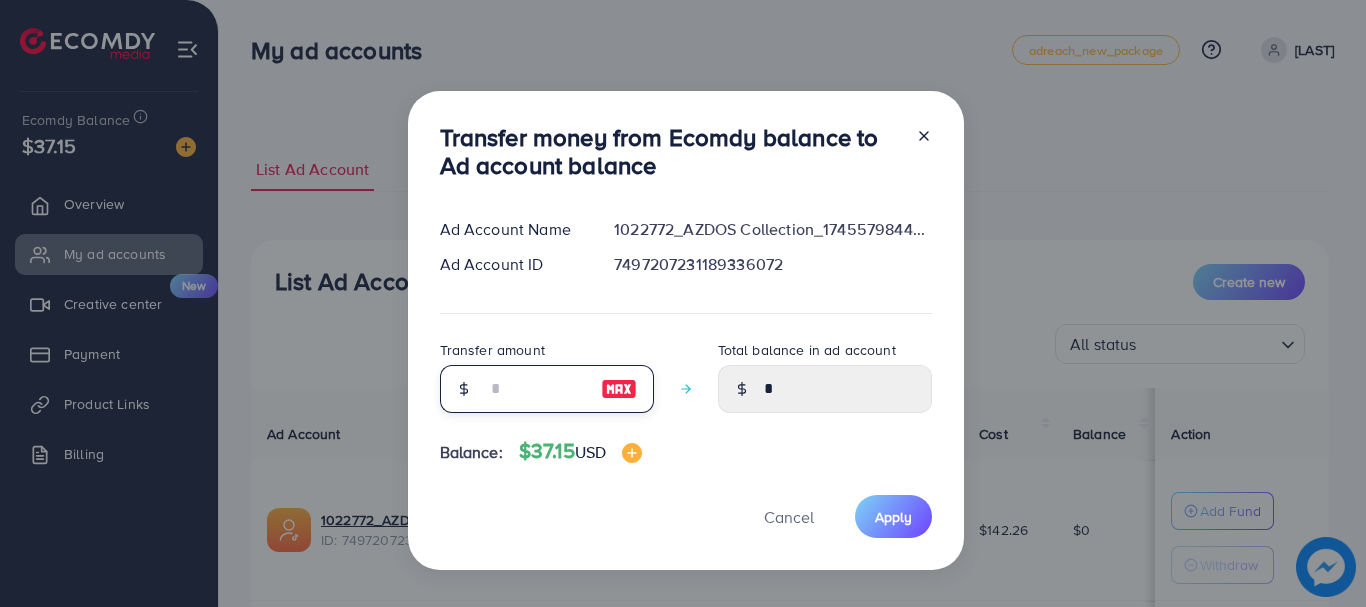 click at bounding box center [536, 389] 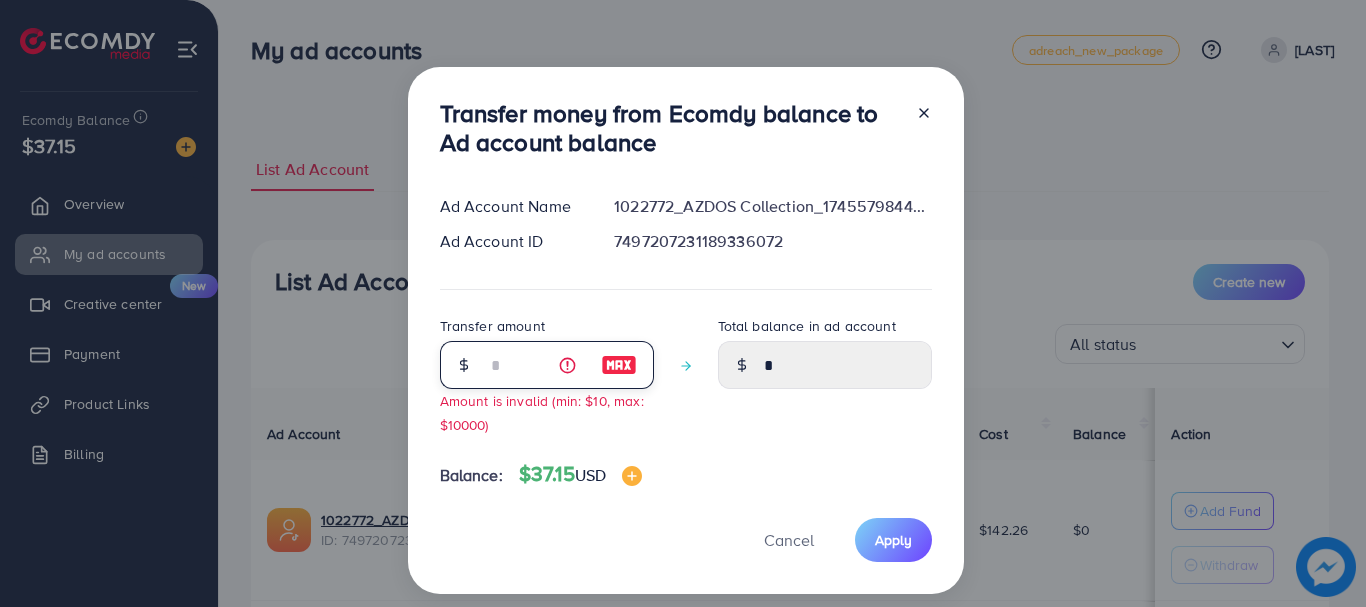 type on "****" 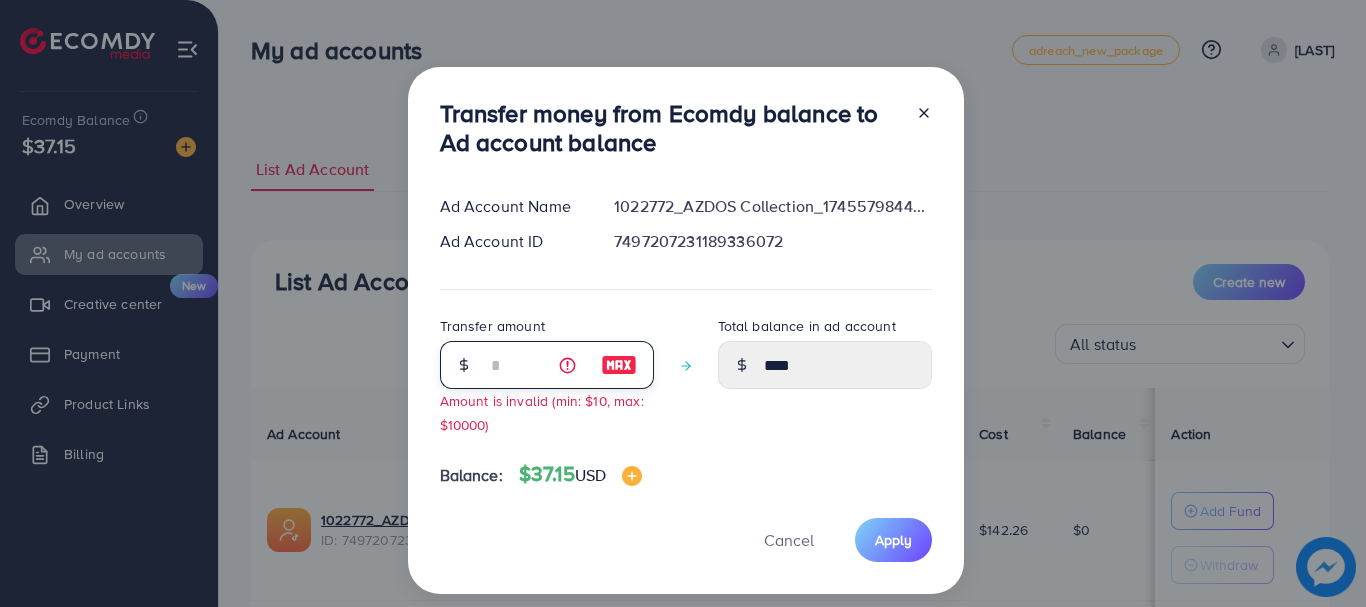 type on "**" 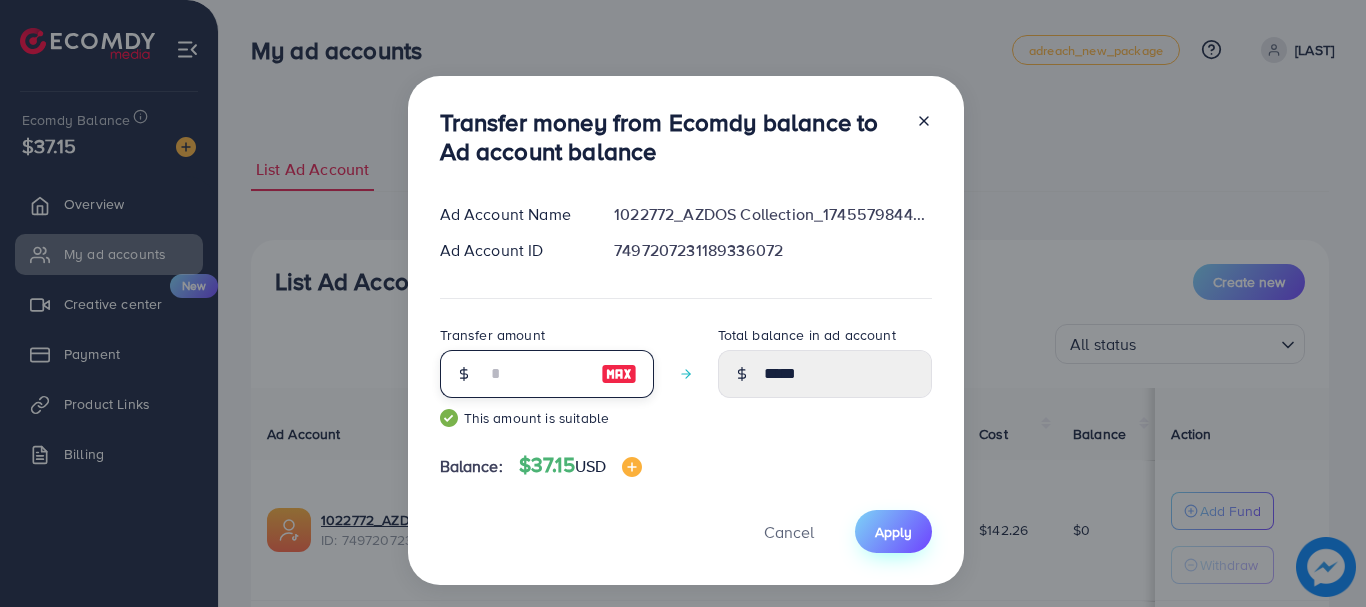 type on "**" 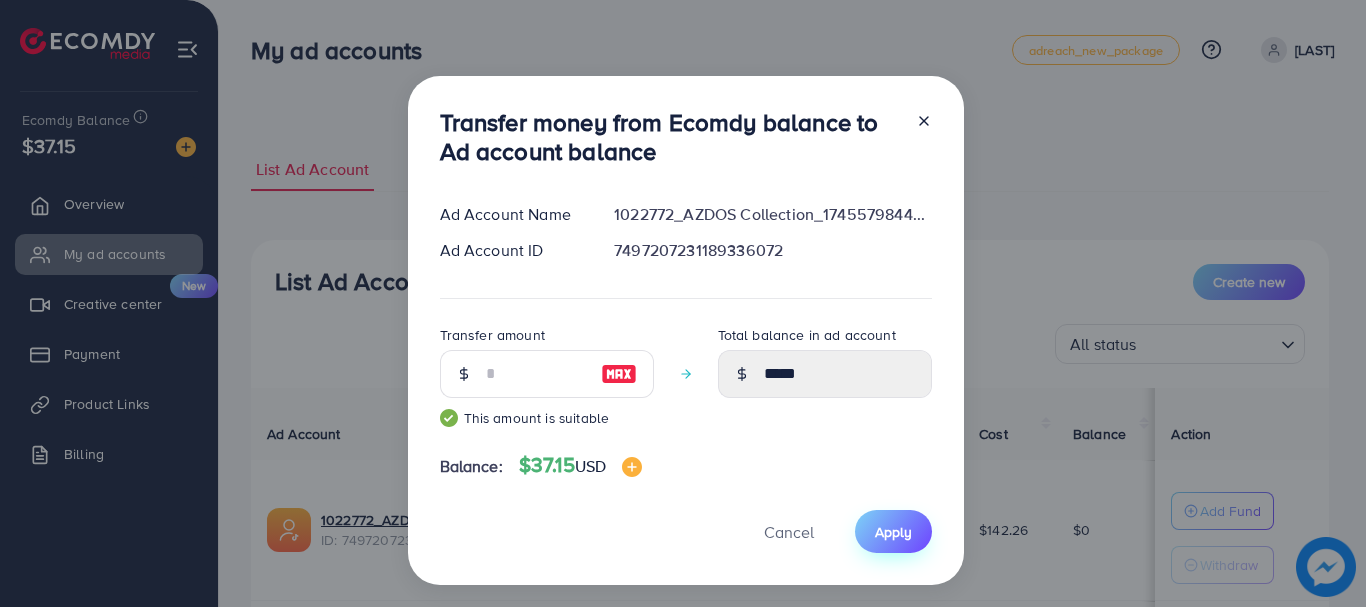 click on "Apply" at bounding box center [893, 531] 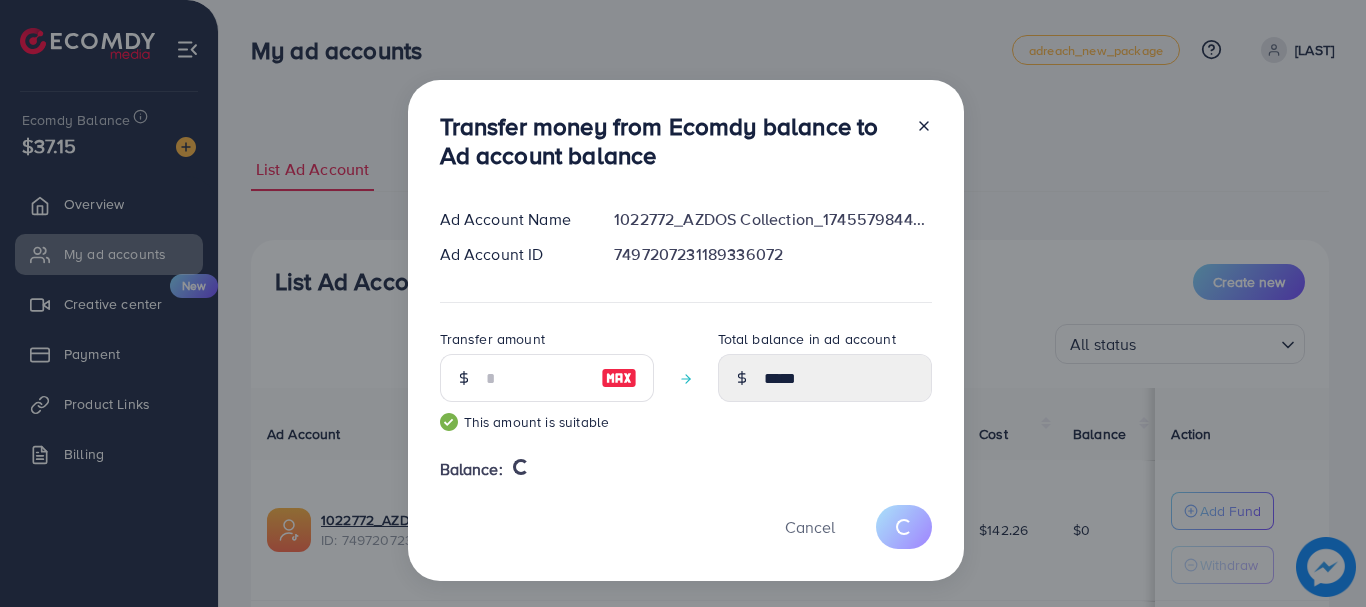 click on "Transfer money from Ecomdy balance to Ad account balance   Ad Account Name   1022772_AZDOS Collection_1745579844679   Ad Account ID   7497207231189336072   Transfer amount  **  This amount is suitable   Total balance in ad account  ***** Balance:  Cancel" at bounding box center [683, 303] 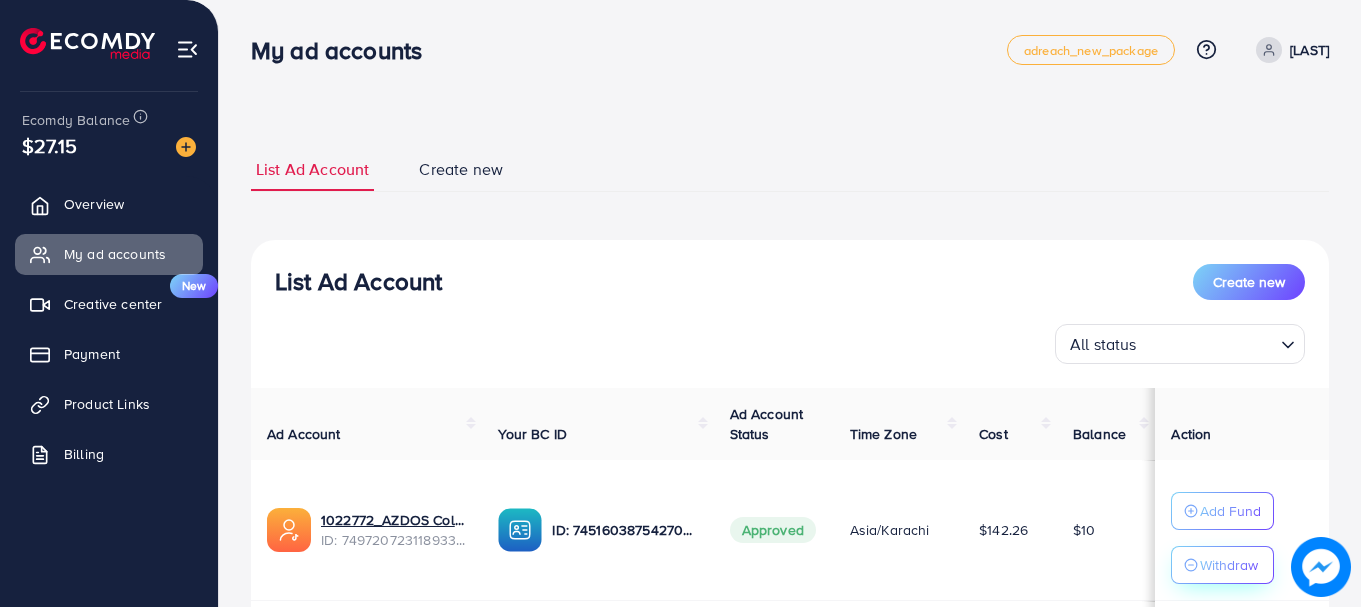 click on "Withdraw" at bounding box center (1229, 565) 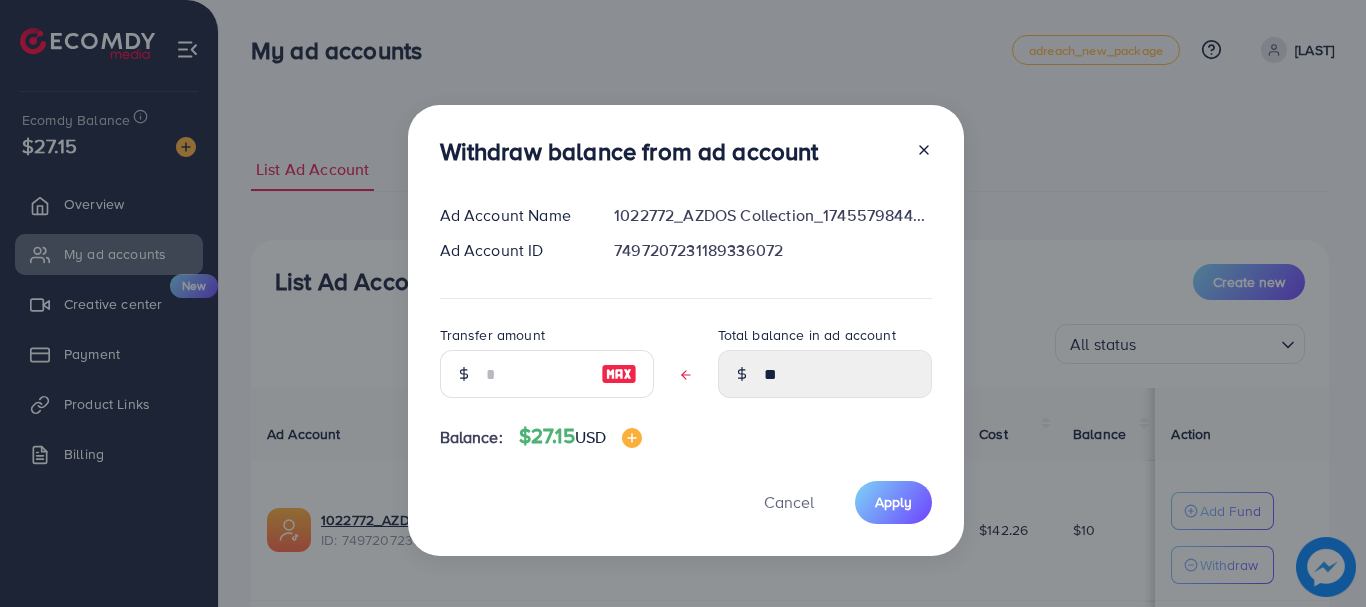 click at bounding box center (619, 374) 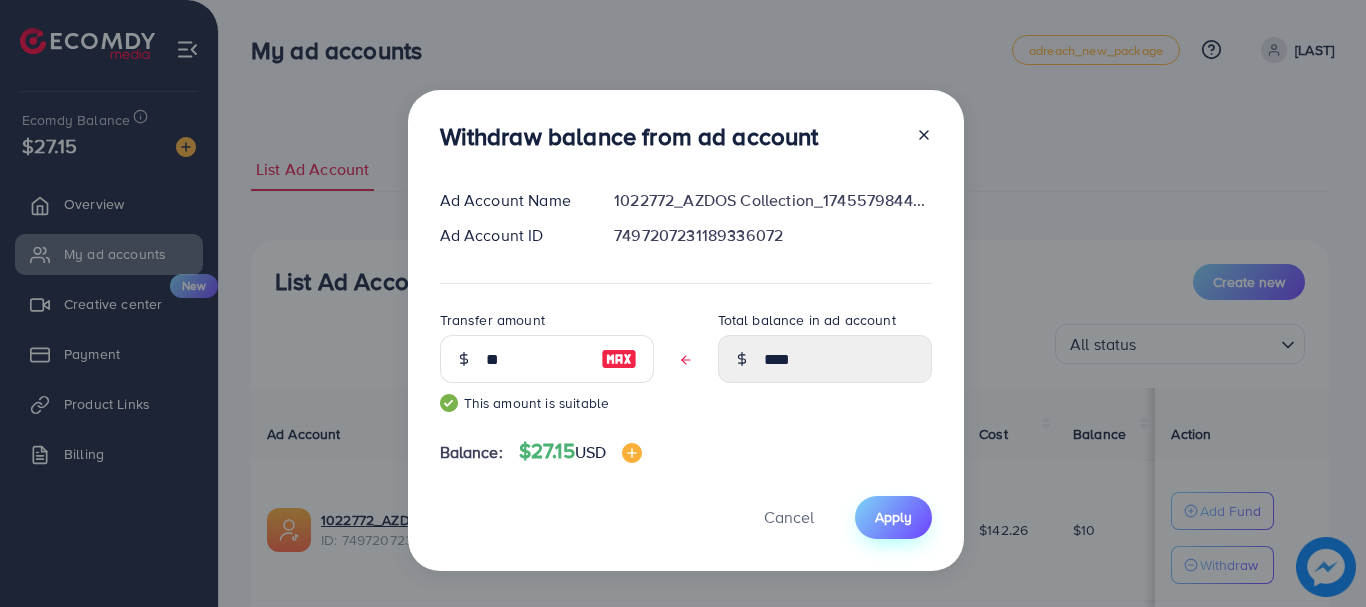 click on "Apply" at bounding box center (893, 517) 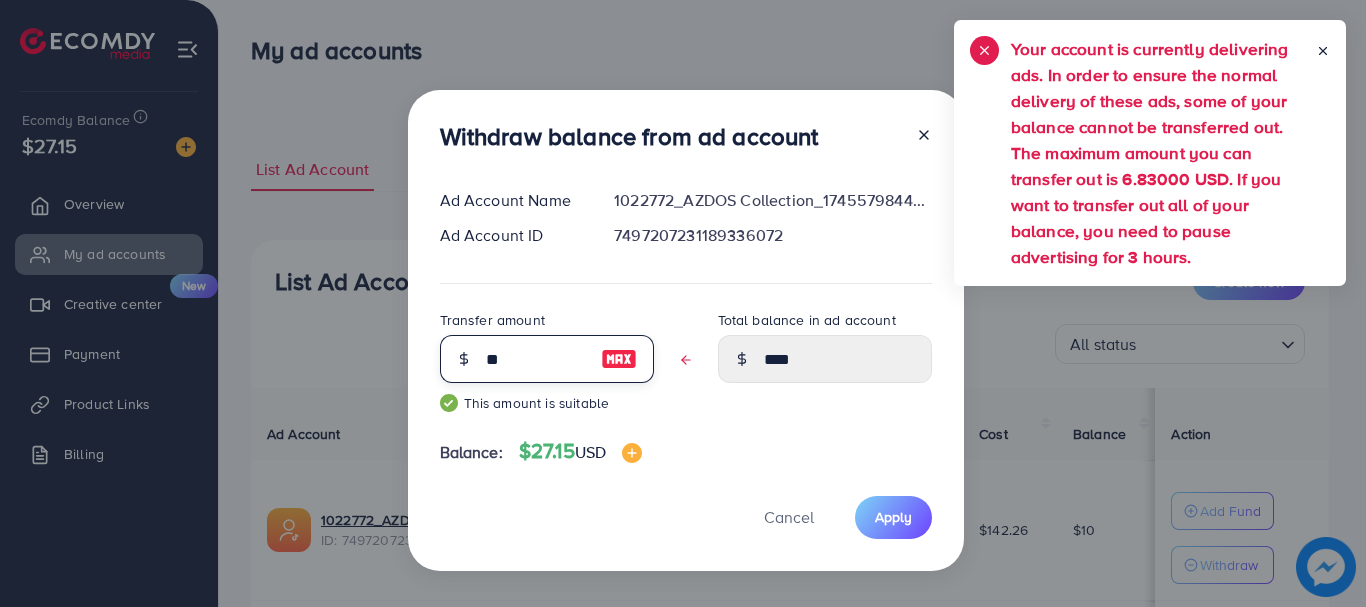 click on "**" at bounding box center [536, 359] 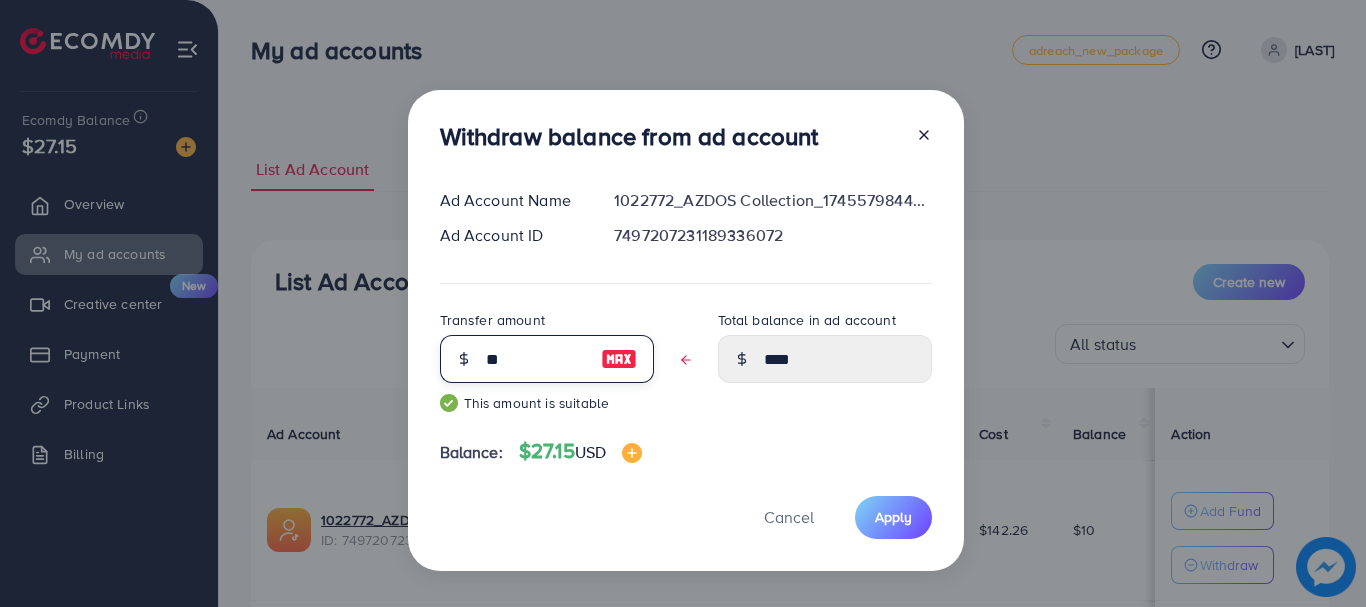 type on "*" 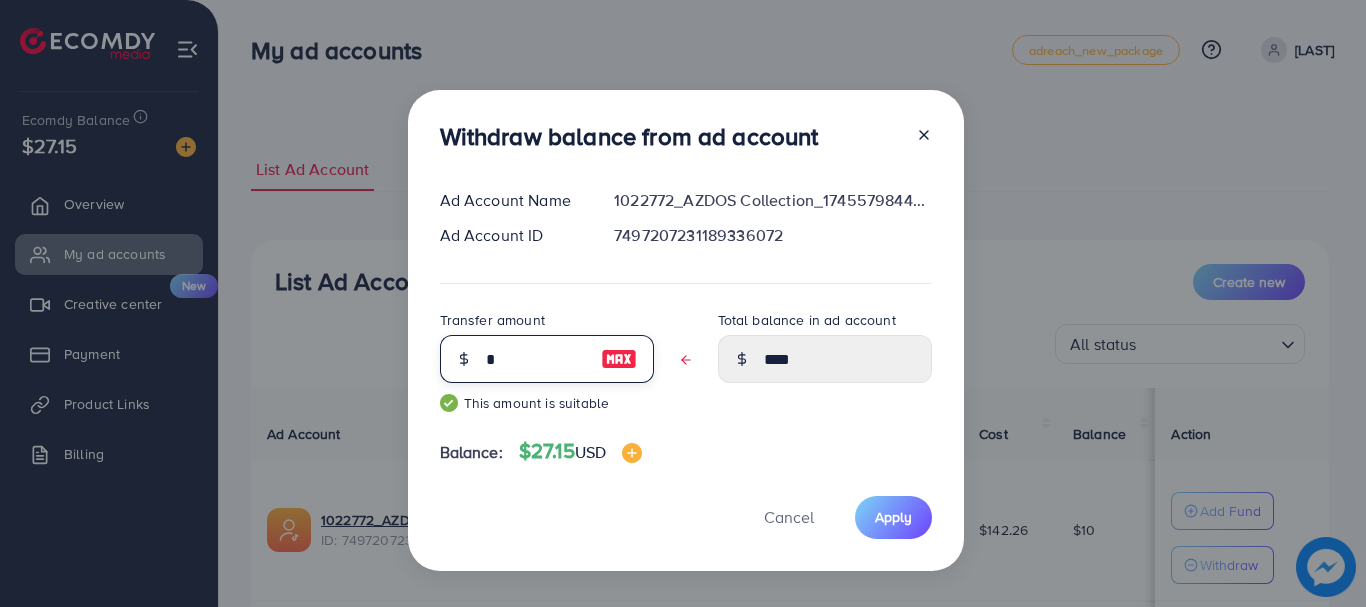 type on "****" 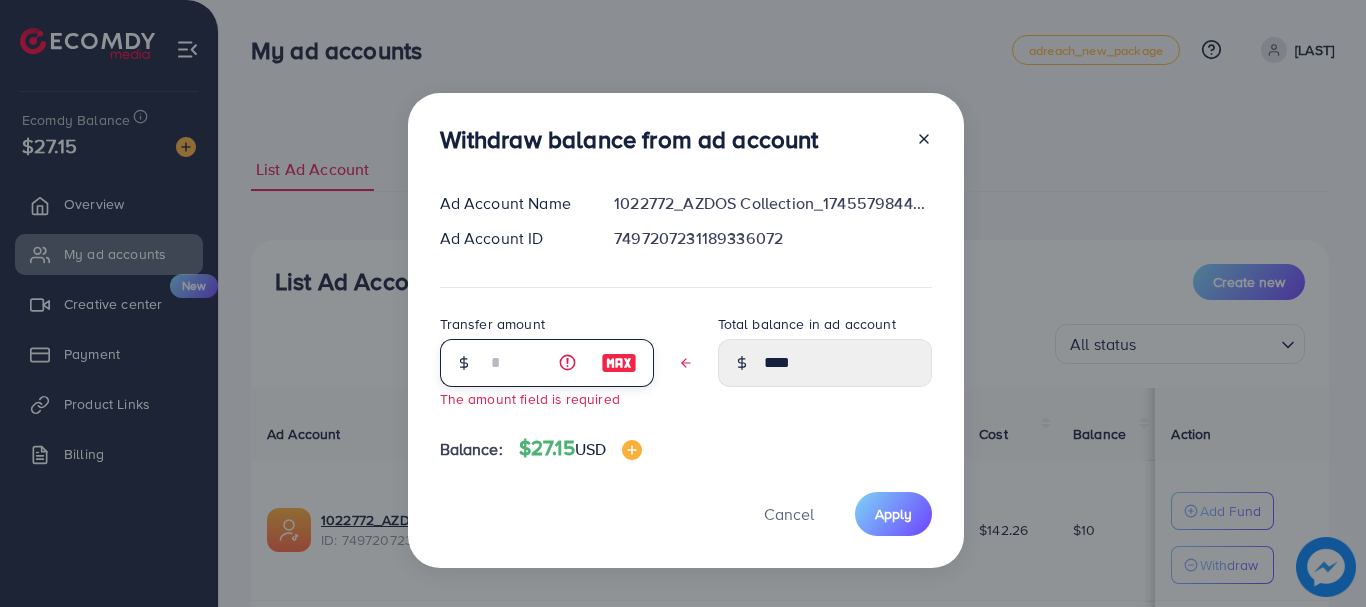type on "*****" 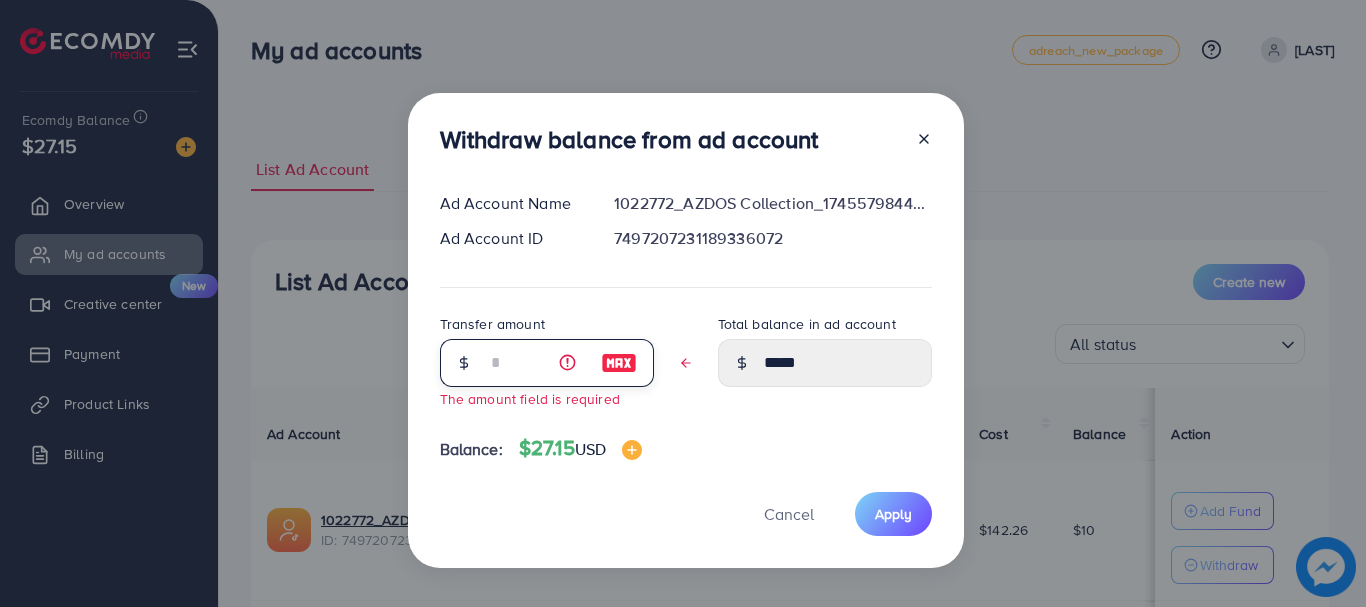type on "*" 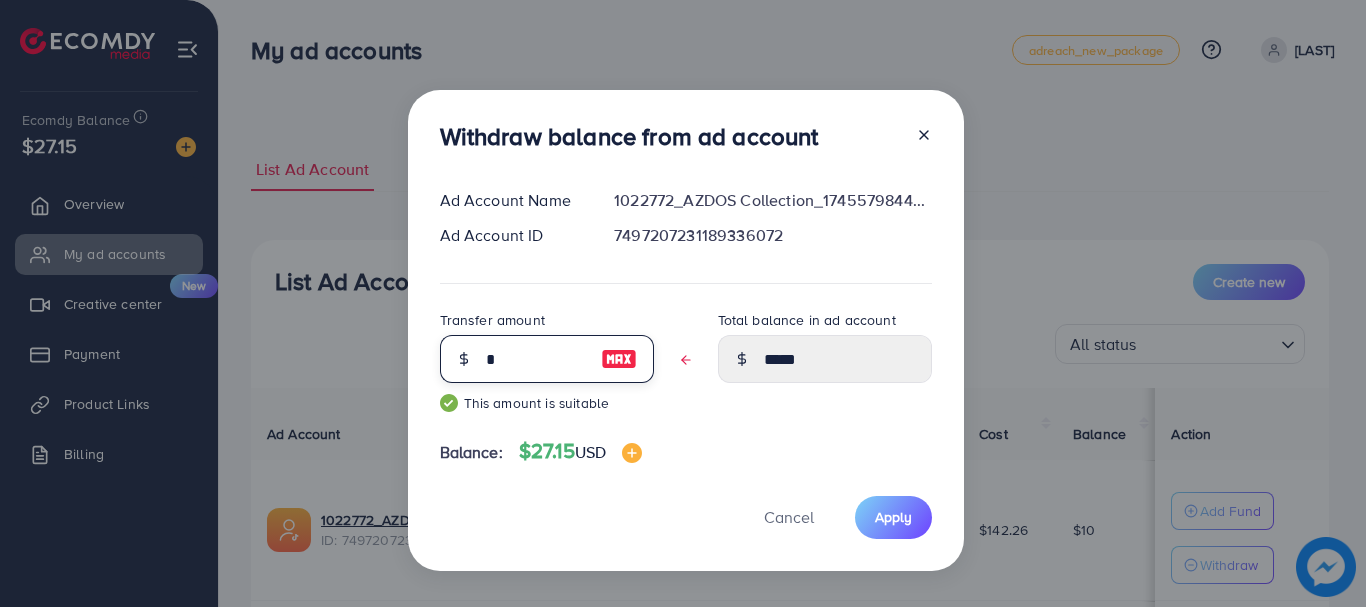 type on "****" 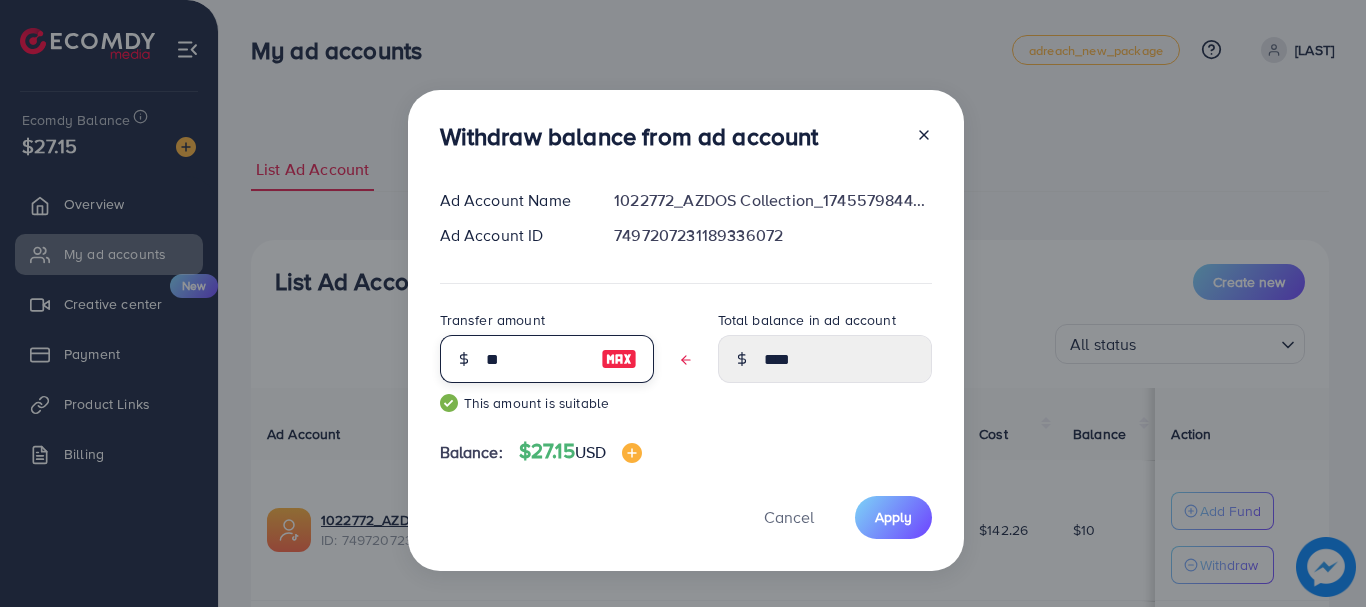 type on "***" 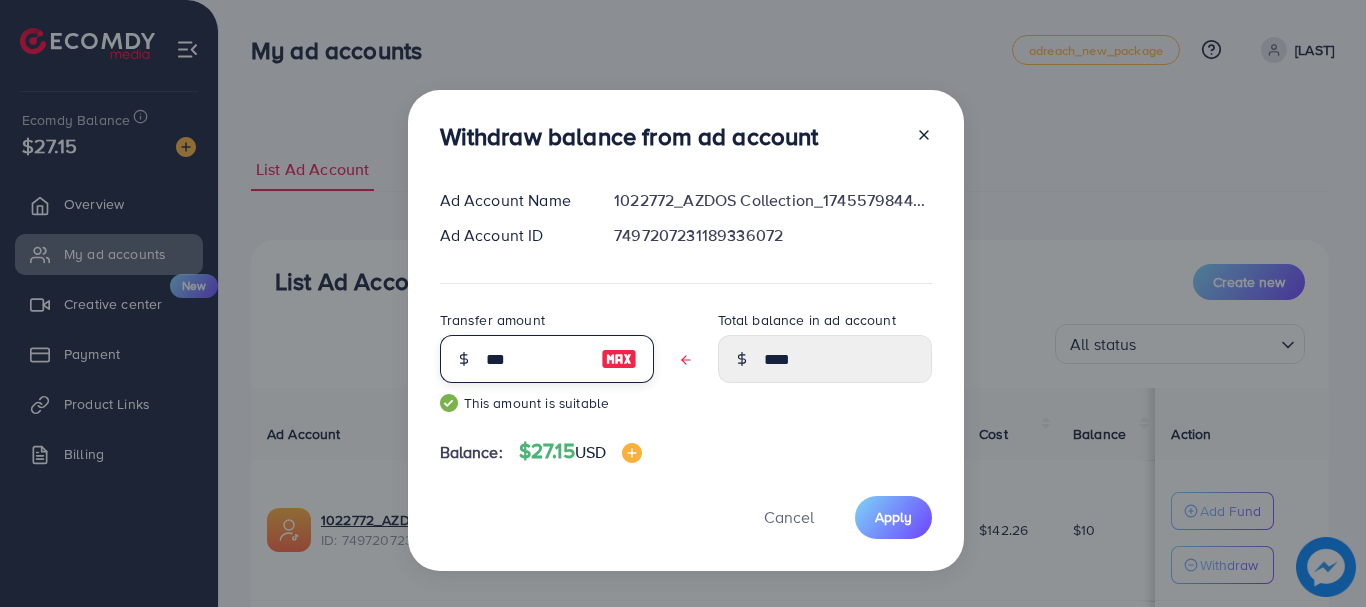 type on "****" 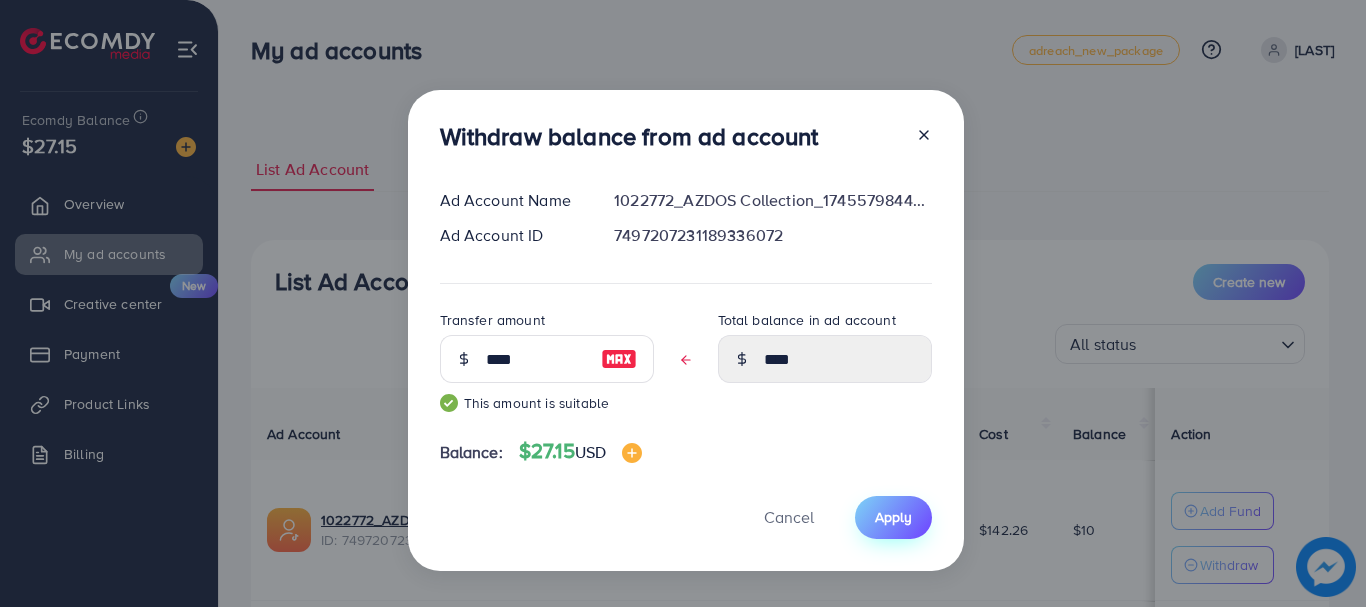 click on "Apply" at bounding box center [893, 517] 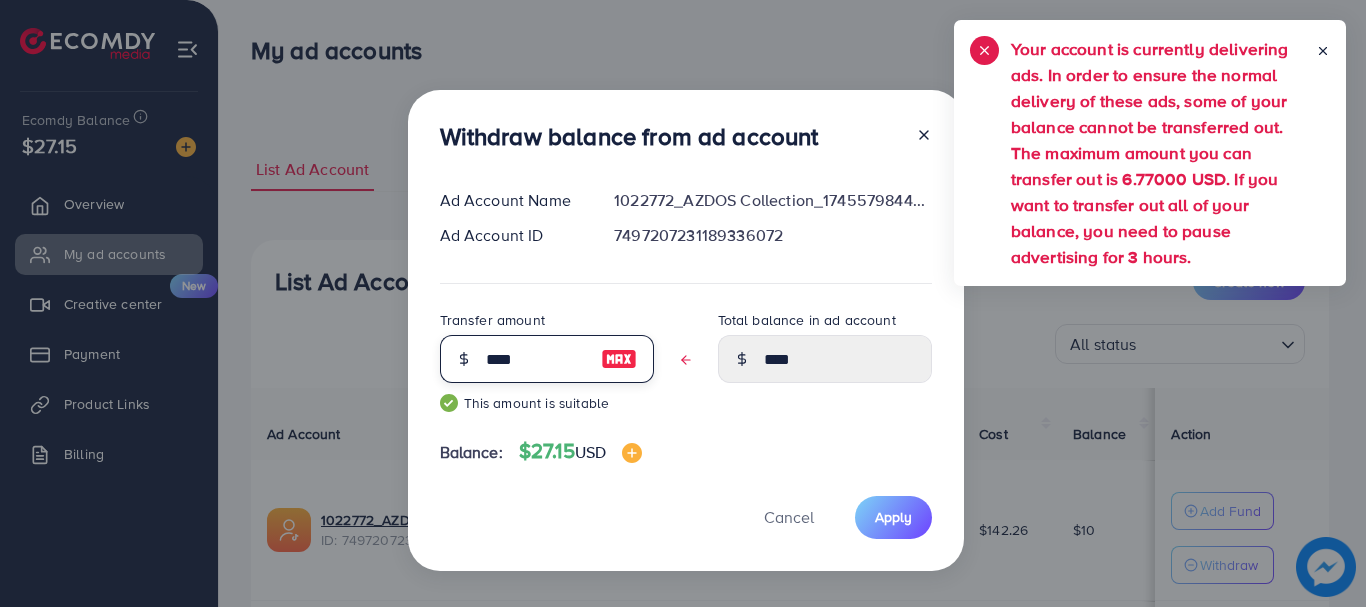 click on "****" at bounding box center [536, 359] 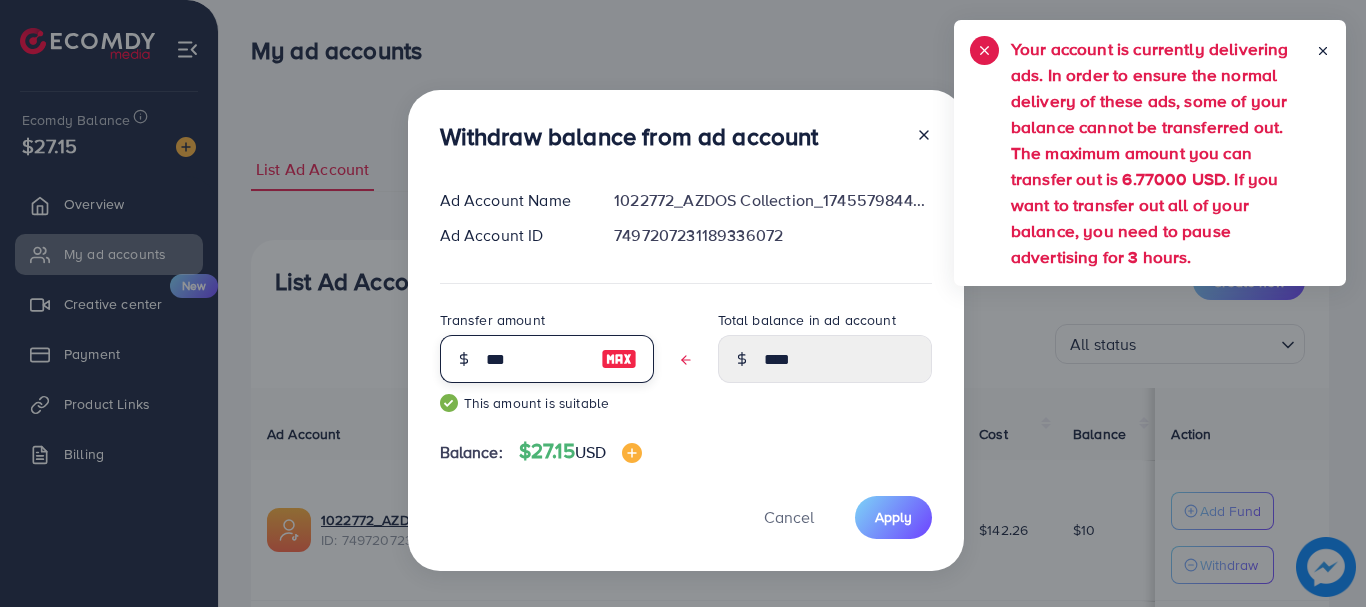 type on "**" 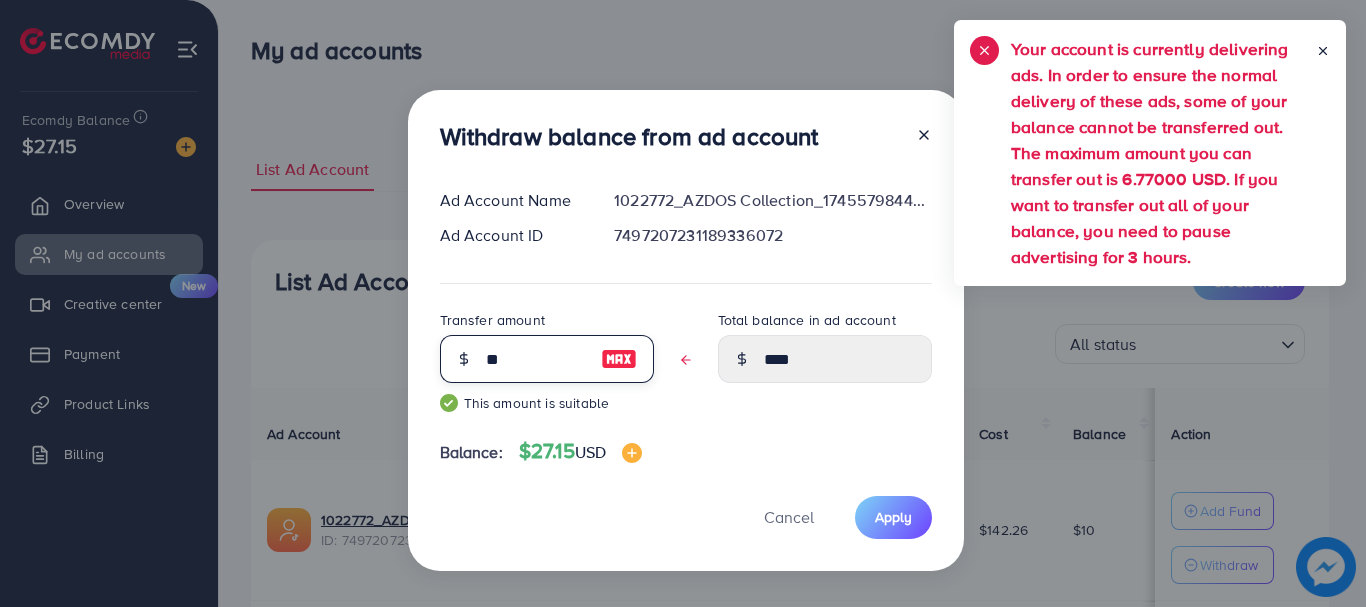 type on "****" 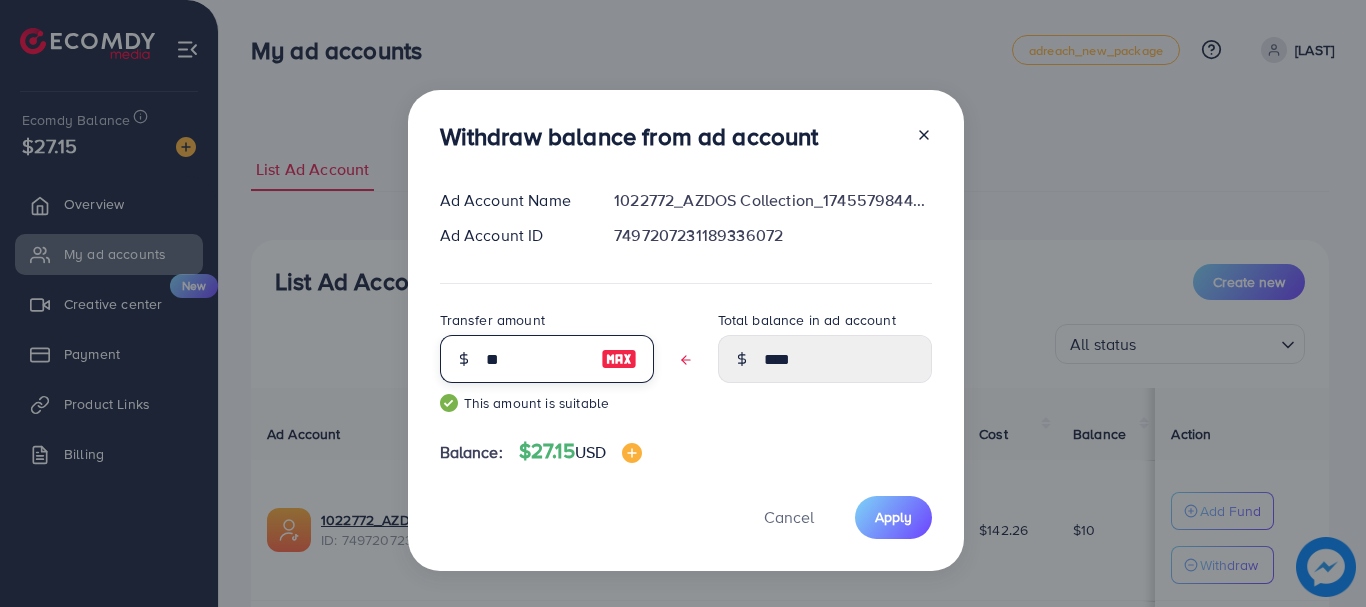 type on "***" 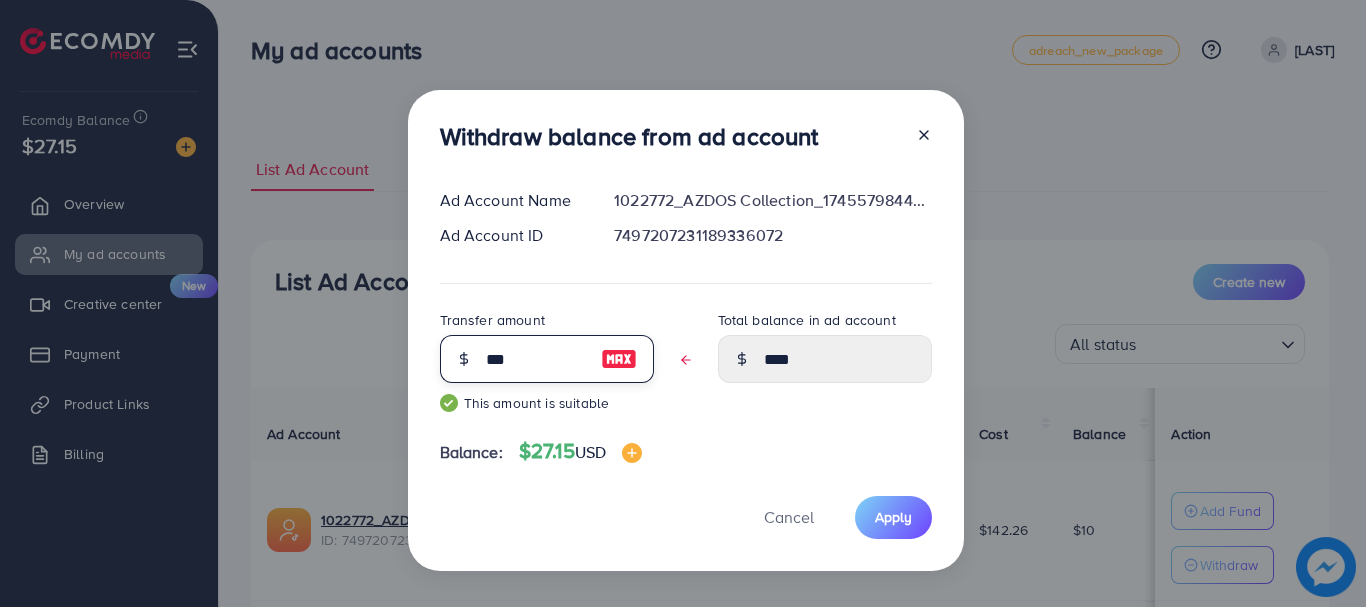 type on "****" 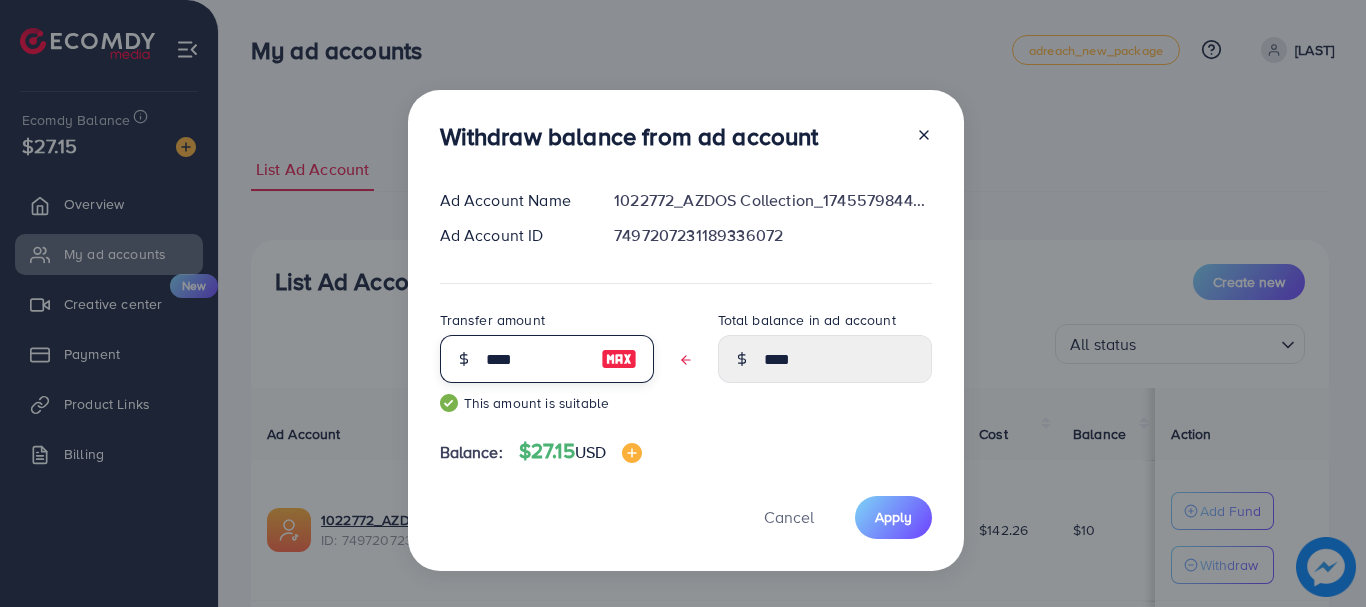 type on "****" 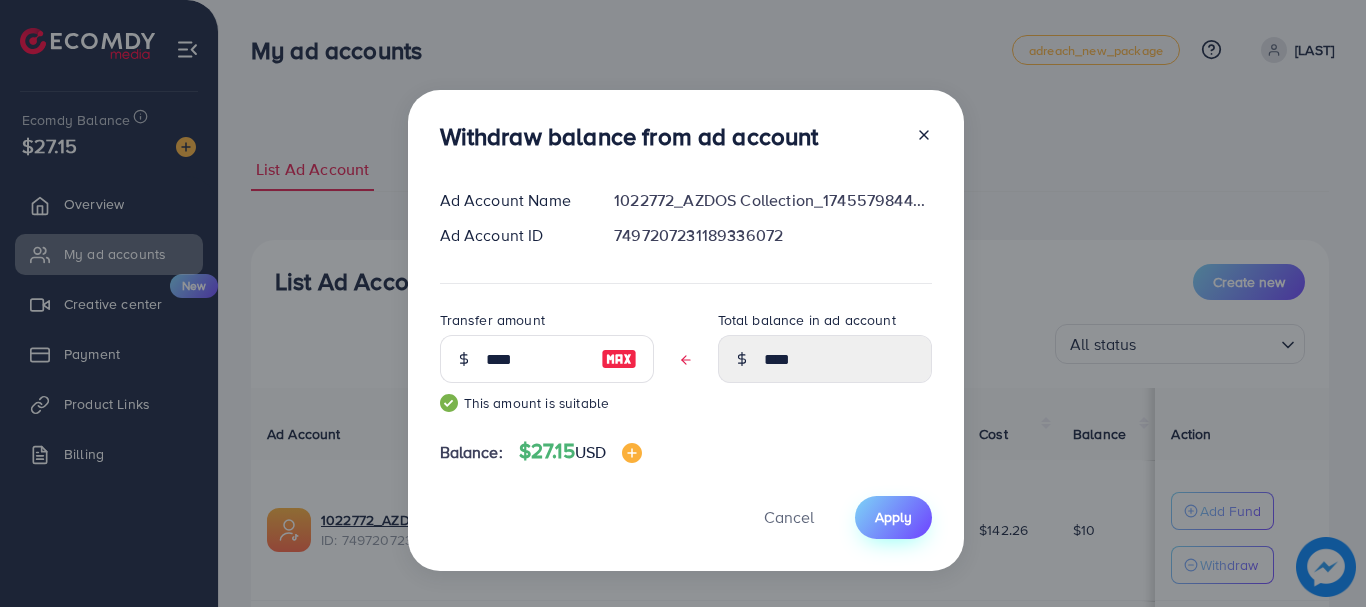 click on "Apply" at bounding box center (893, 517) 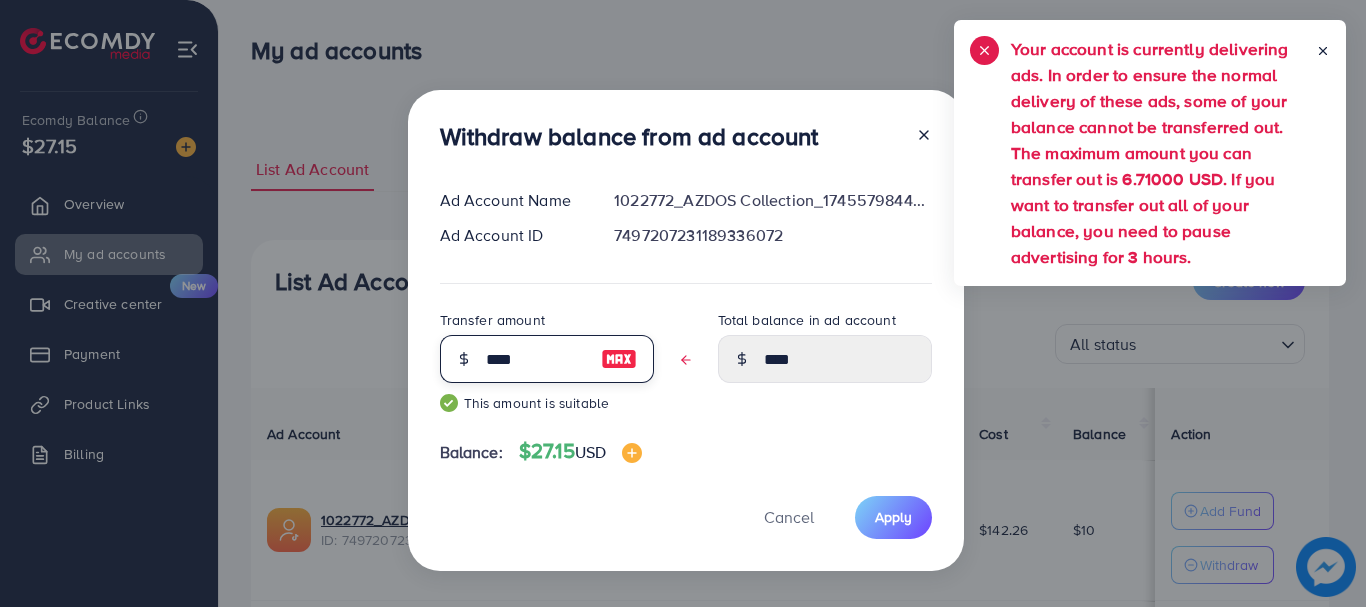 click on "****" at bounding box center [536, 359] 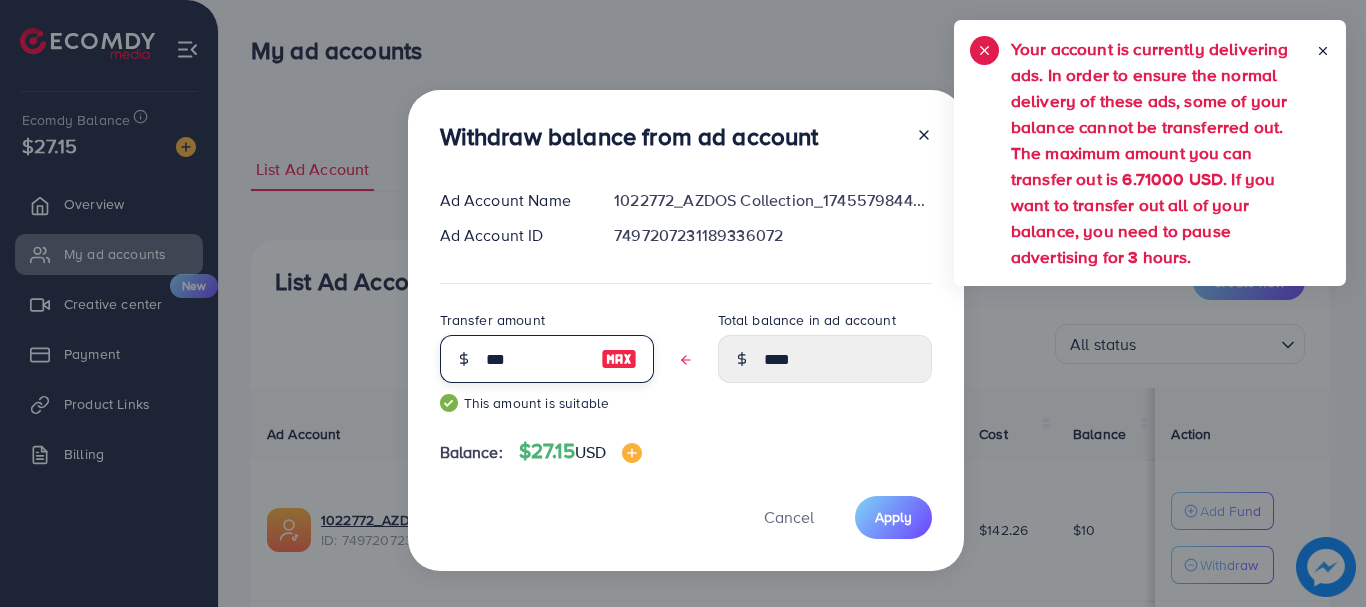 type on "****" 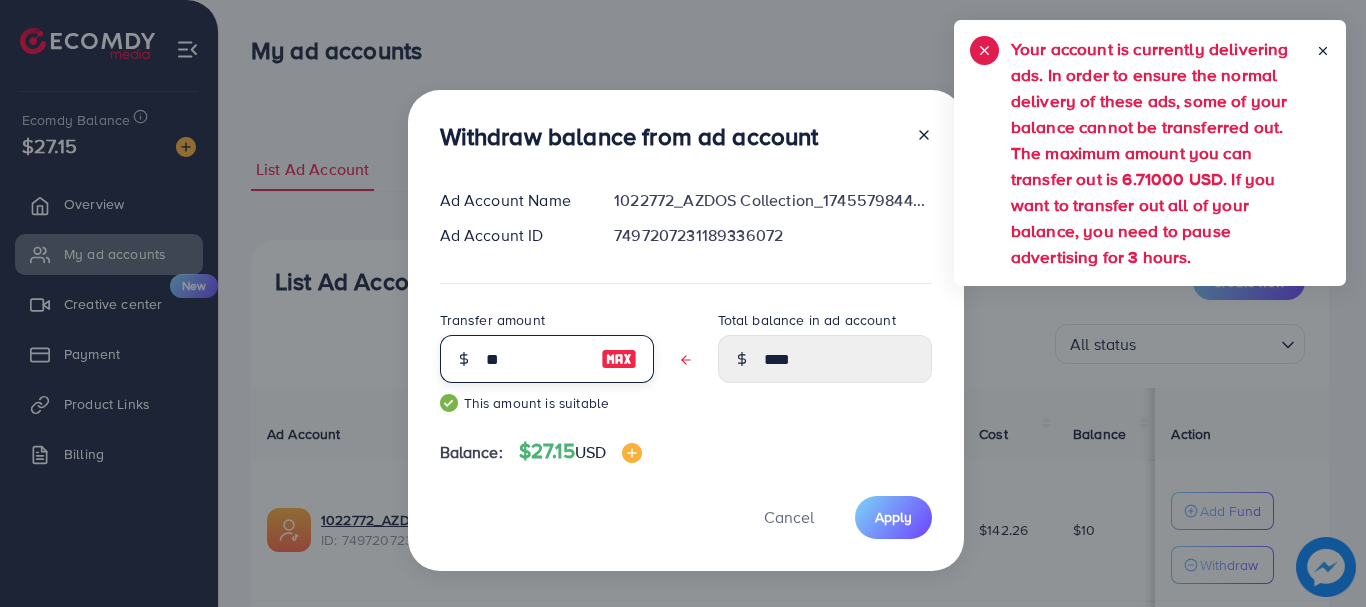 type on "****" 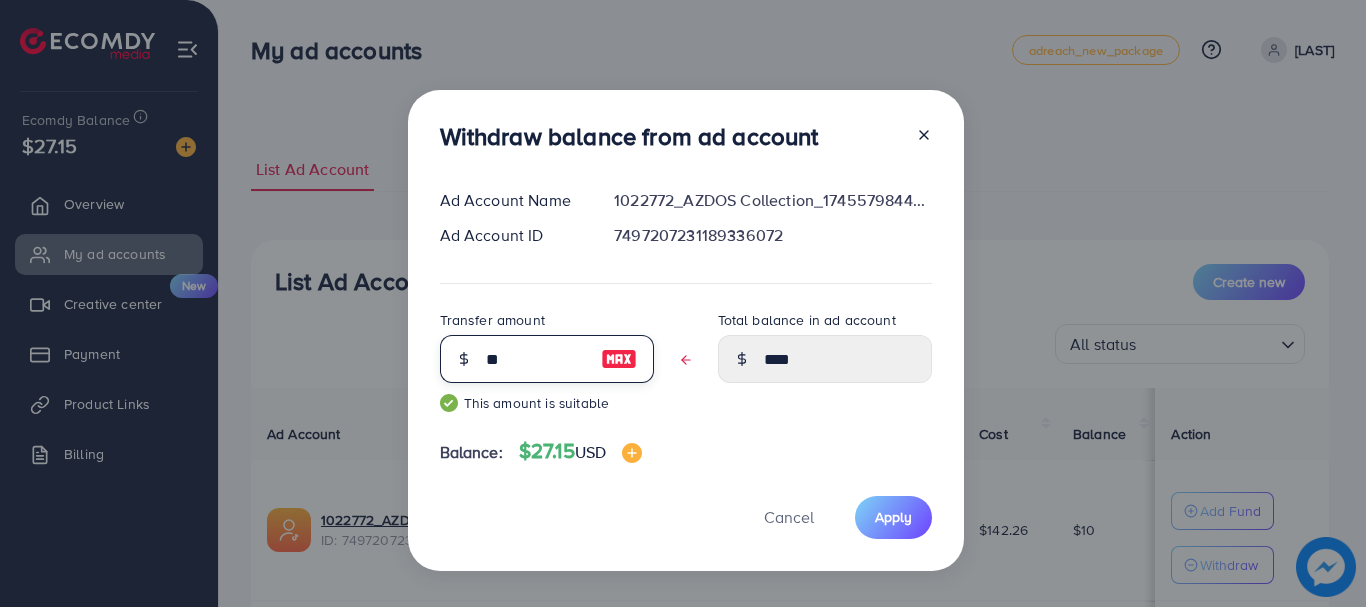 type on "***" 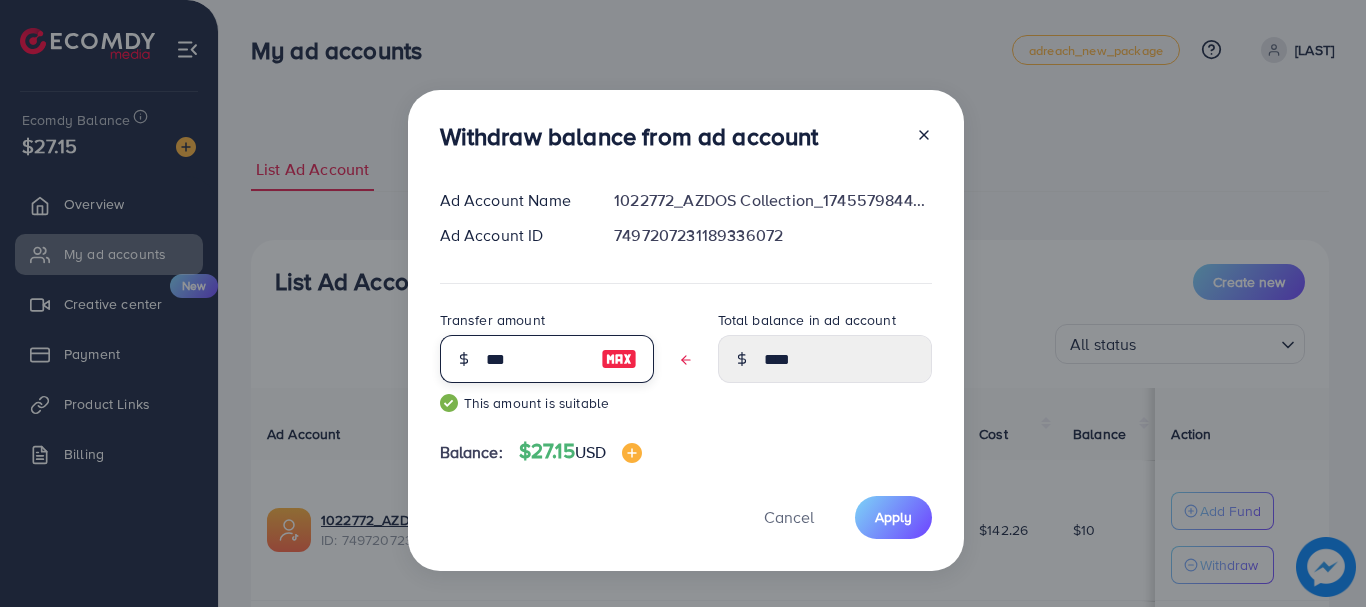 type on "****" 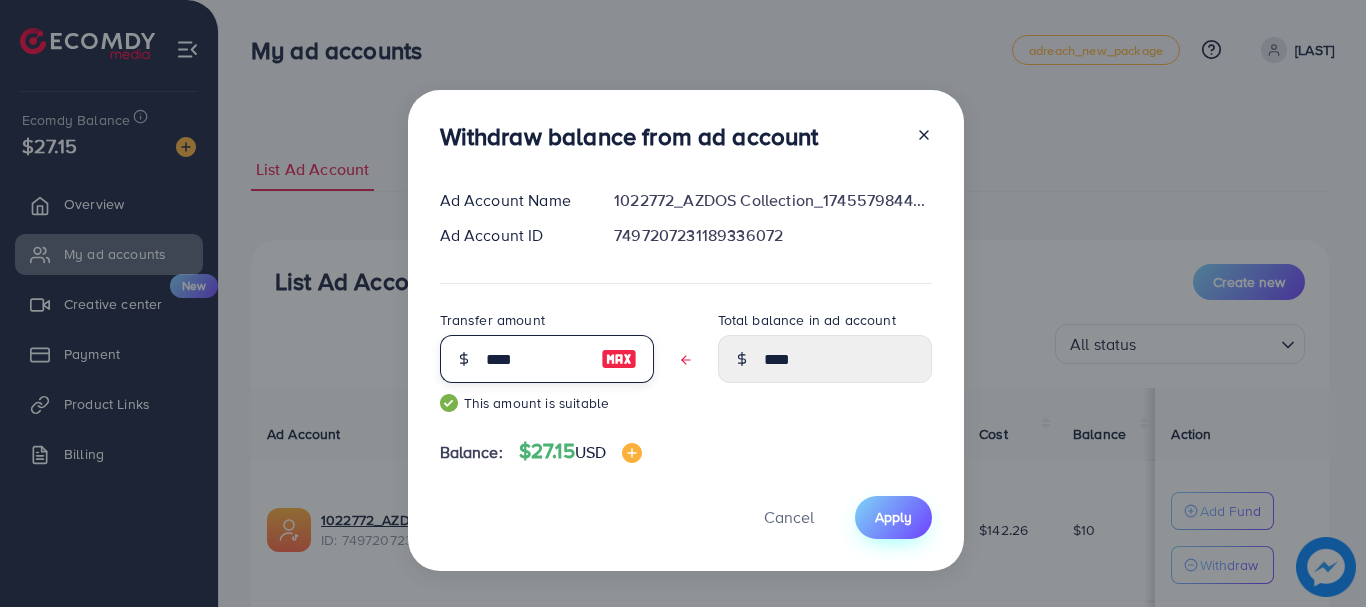 type on "****" 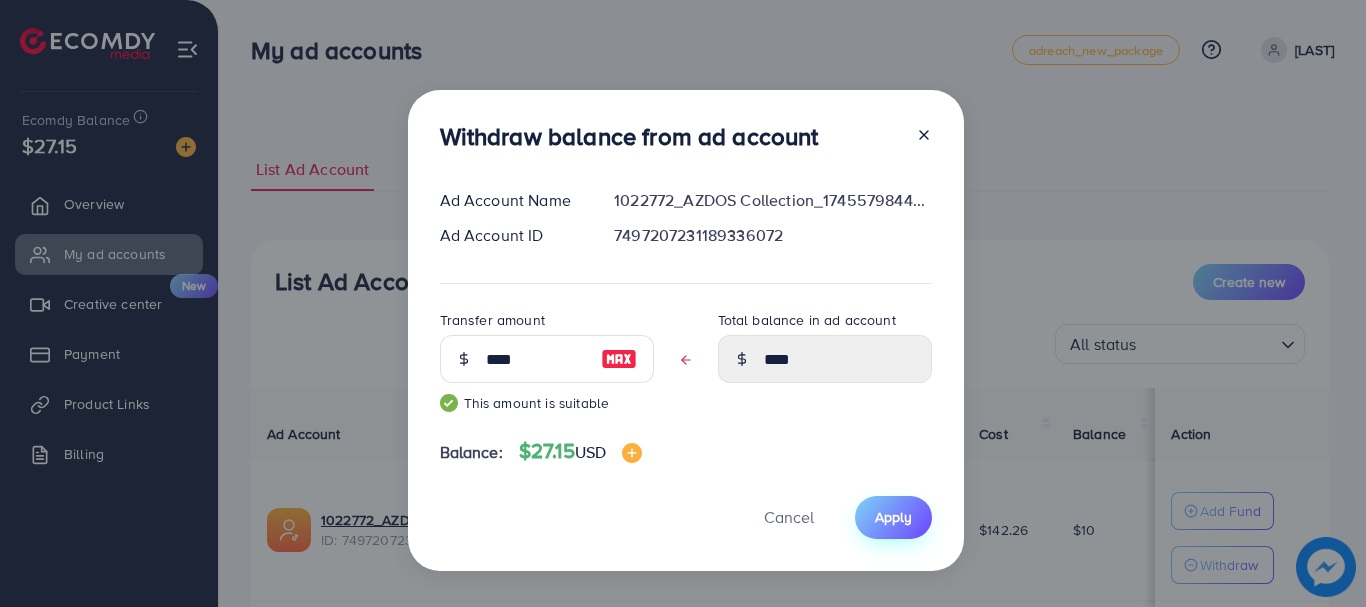 click on "Apply" at bounding box center (893, 517) 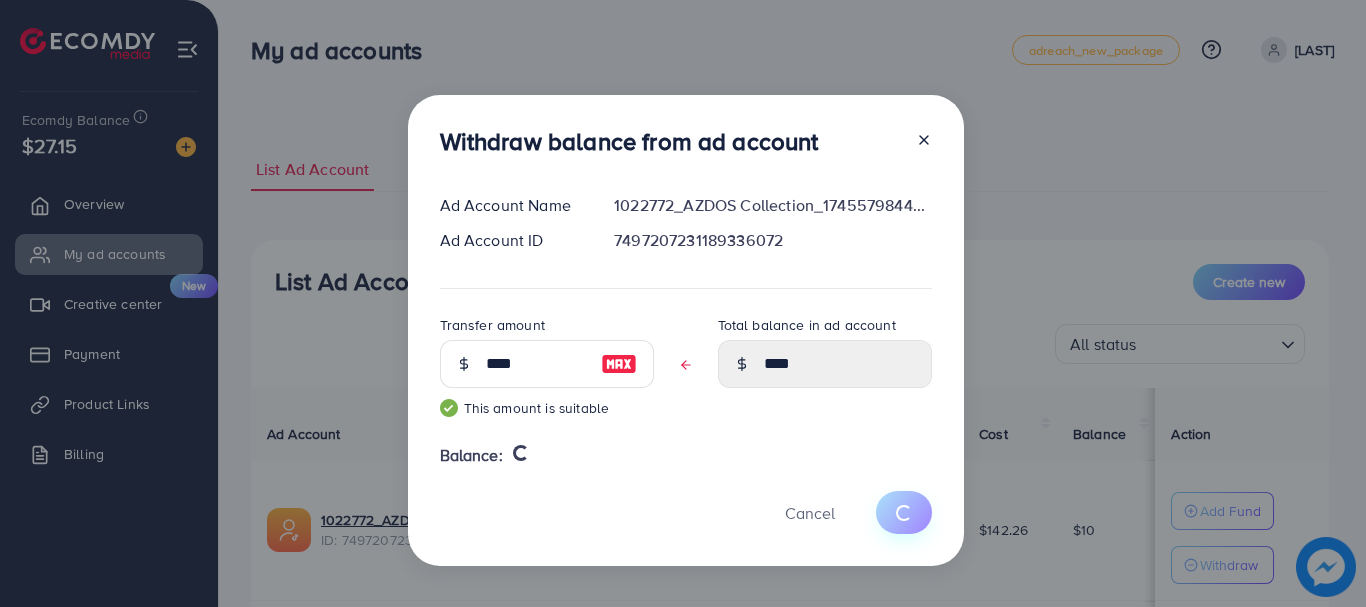 type 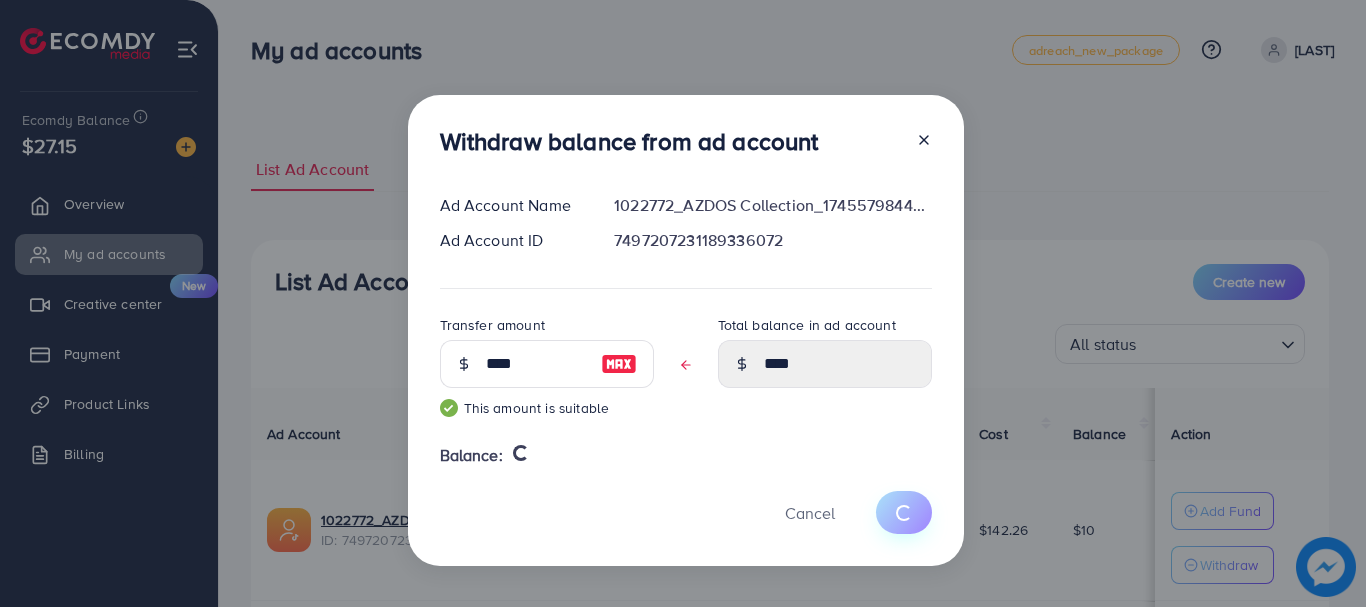 type on "**" 